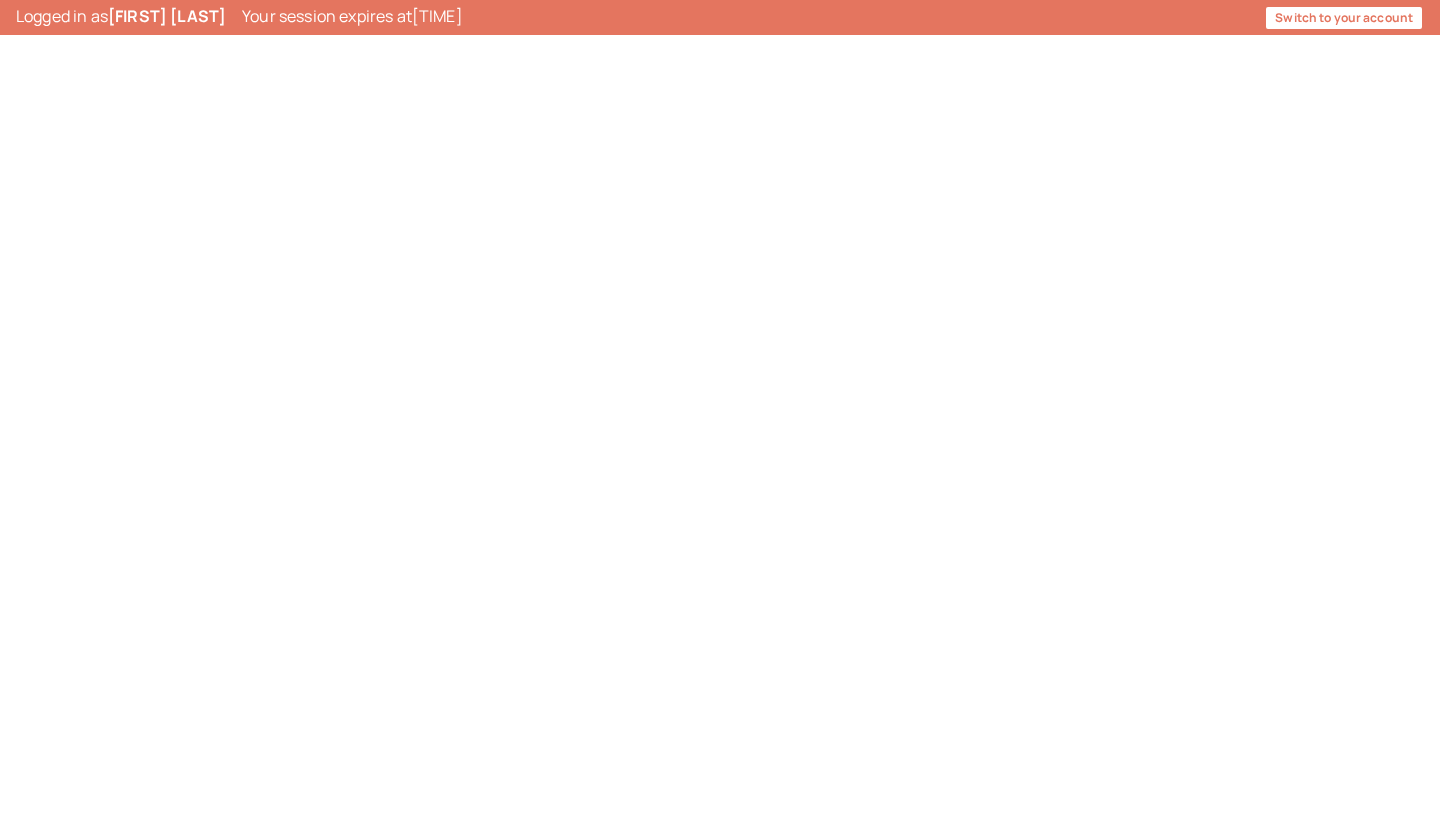 scroll, scrollTop: 0, scrollLeft: 0, axis: both 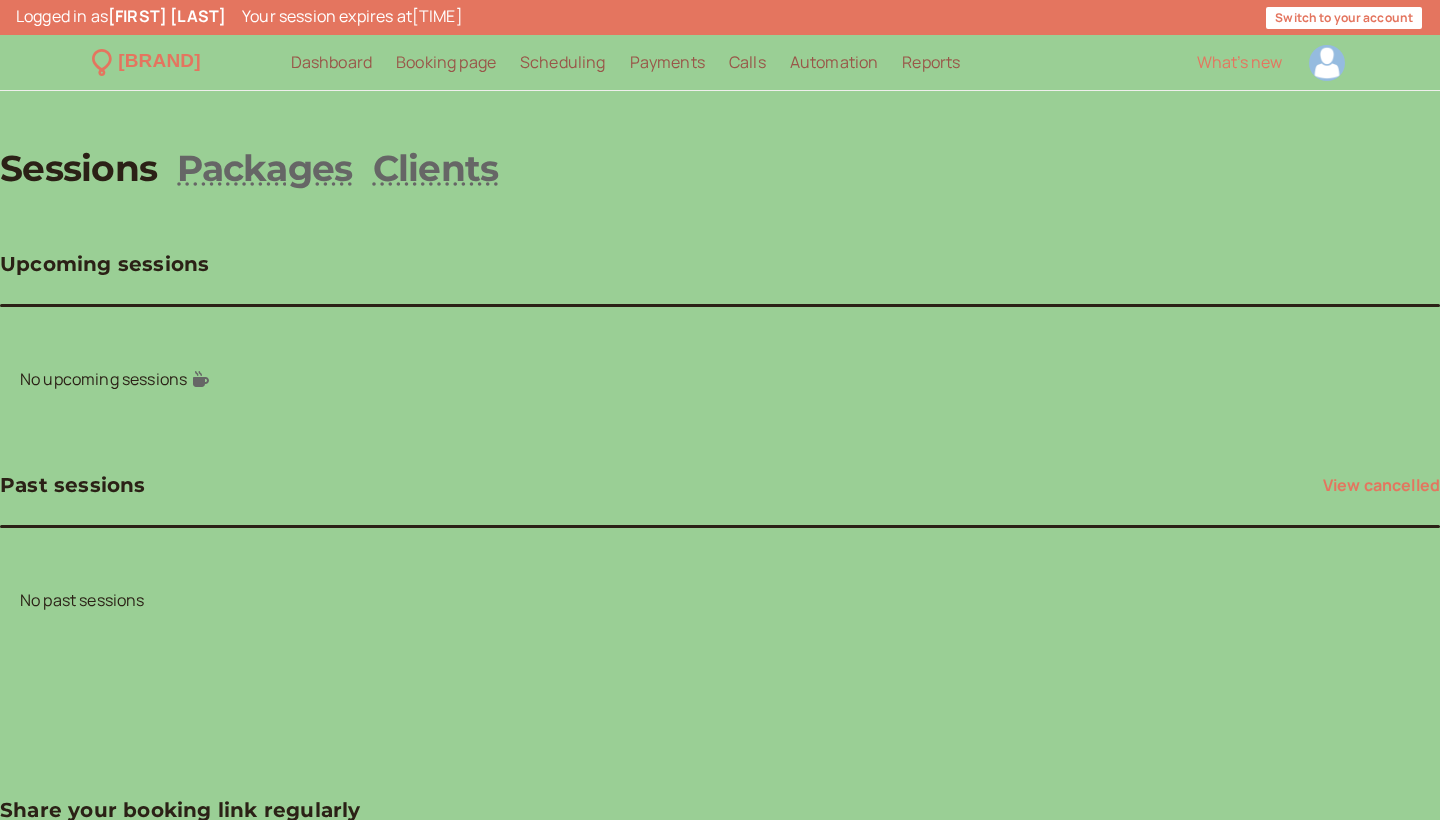 click at bounding box center (1327, 63) 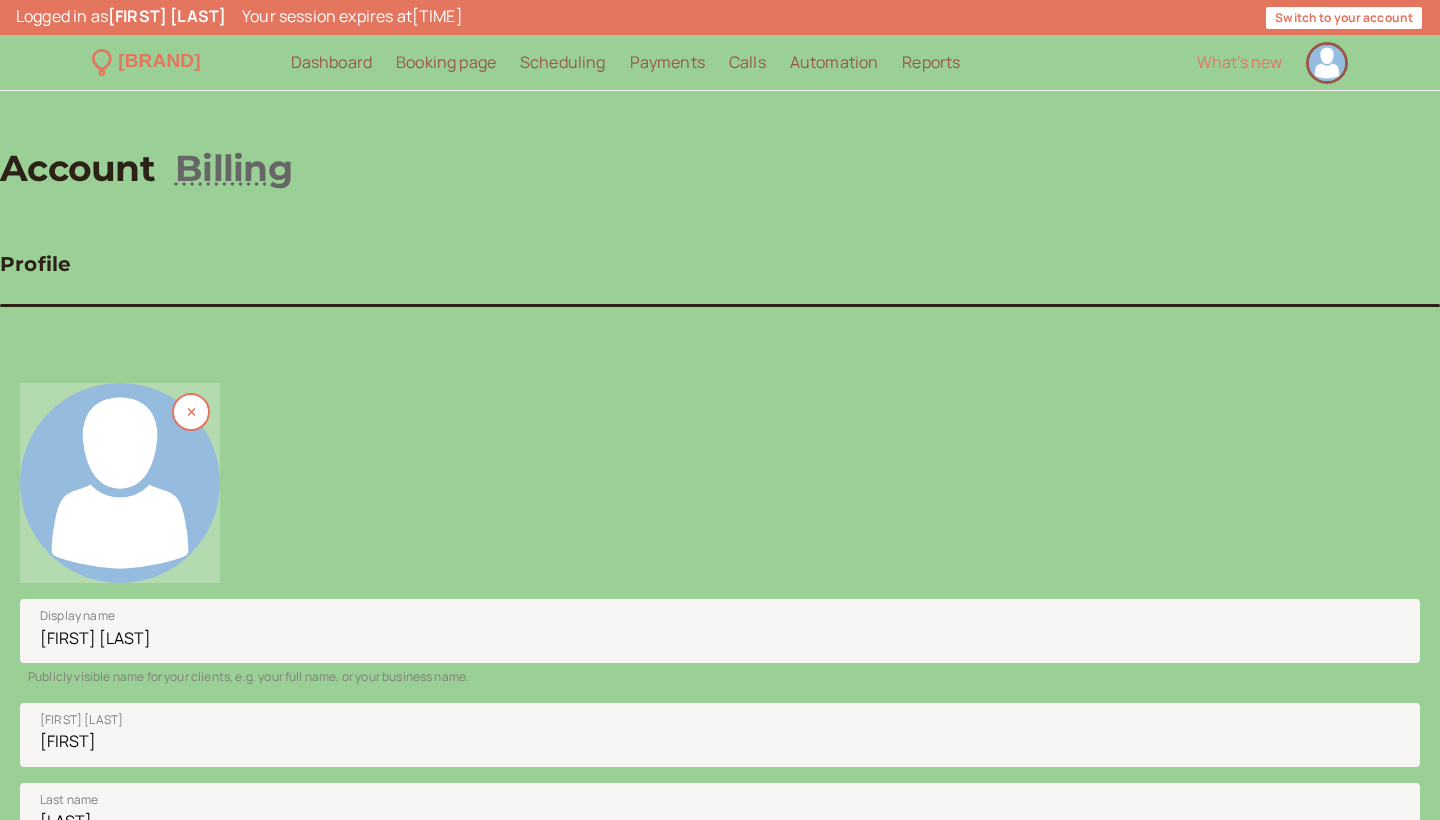 click at bounding box center (120, 483) 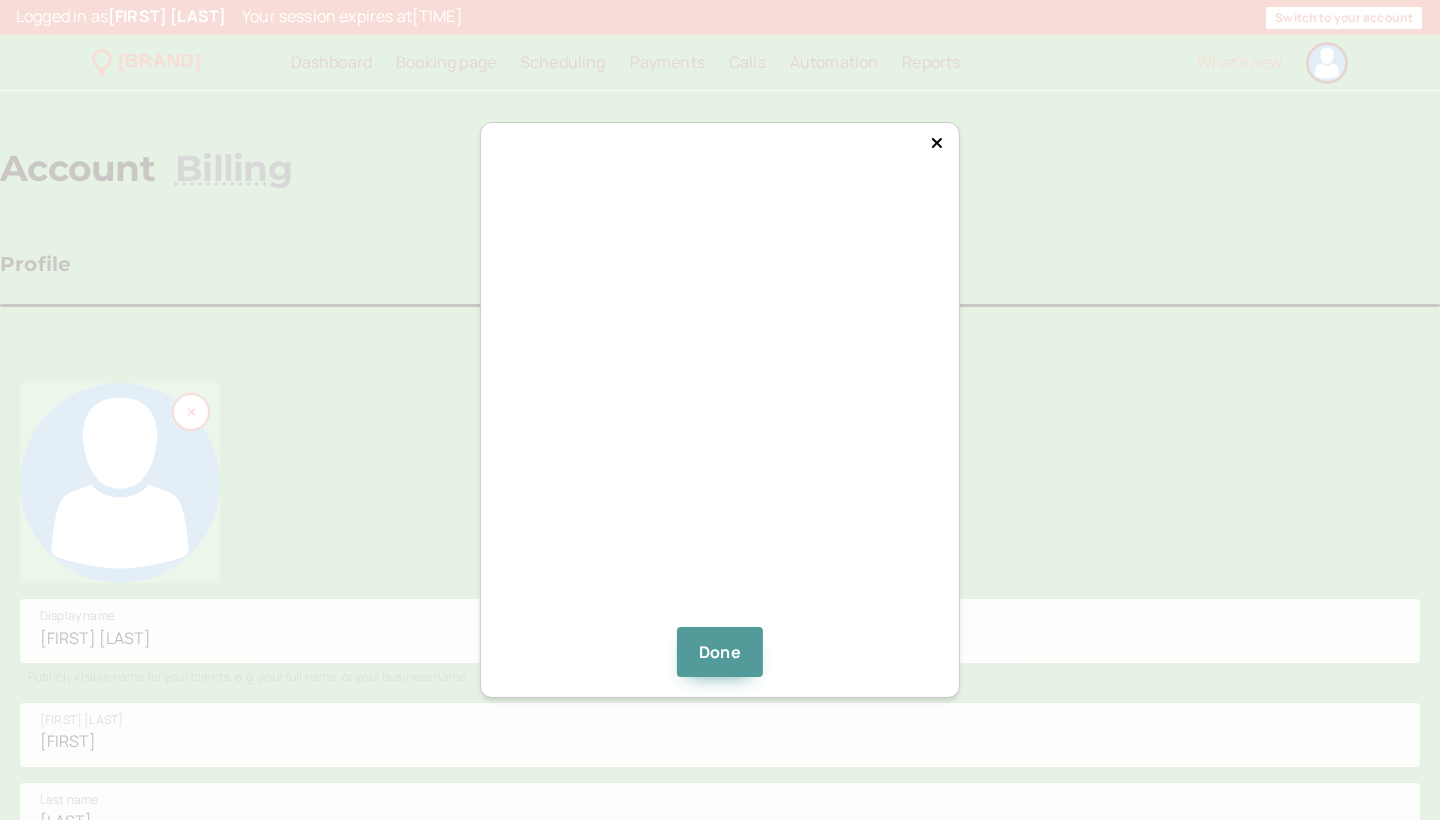 click on "Done" at bounding box center (720, 410) 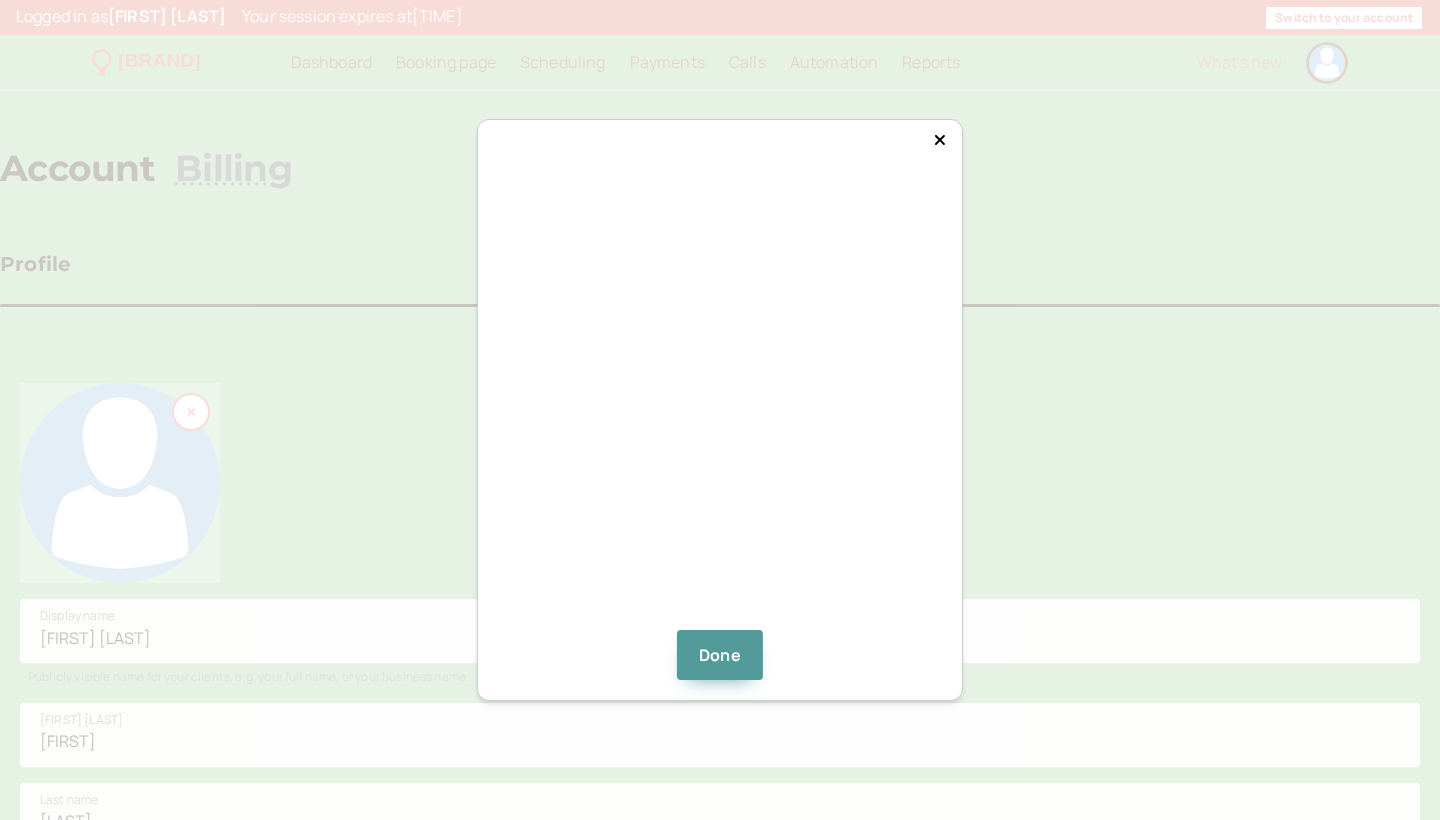 click at bounding box center [720, 408] 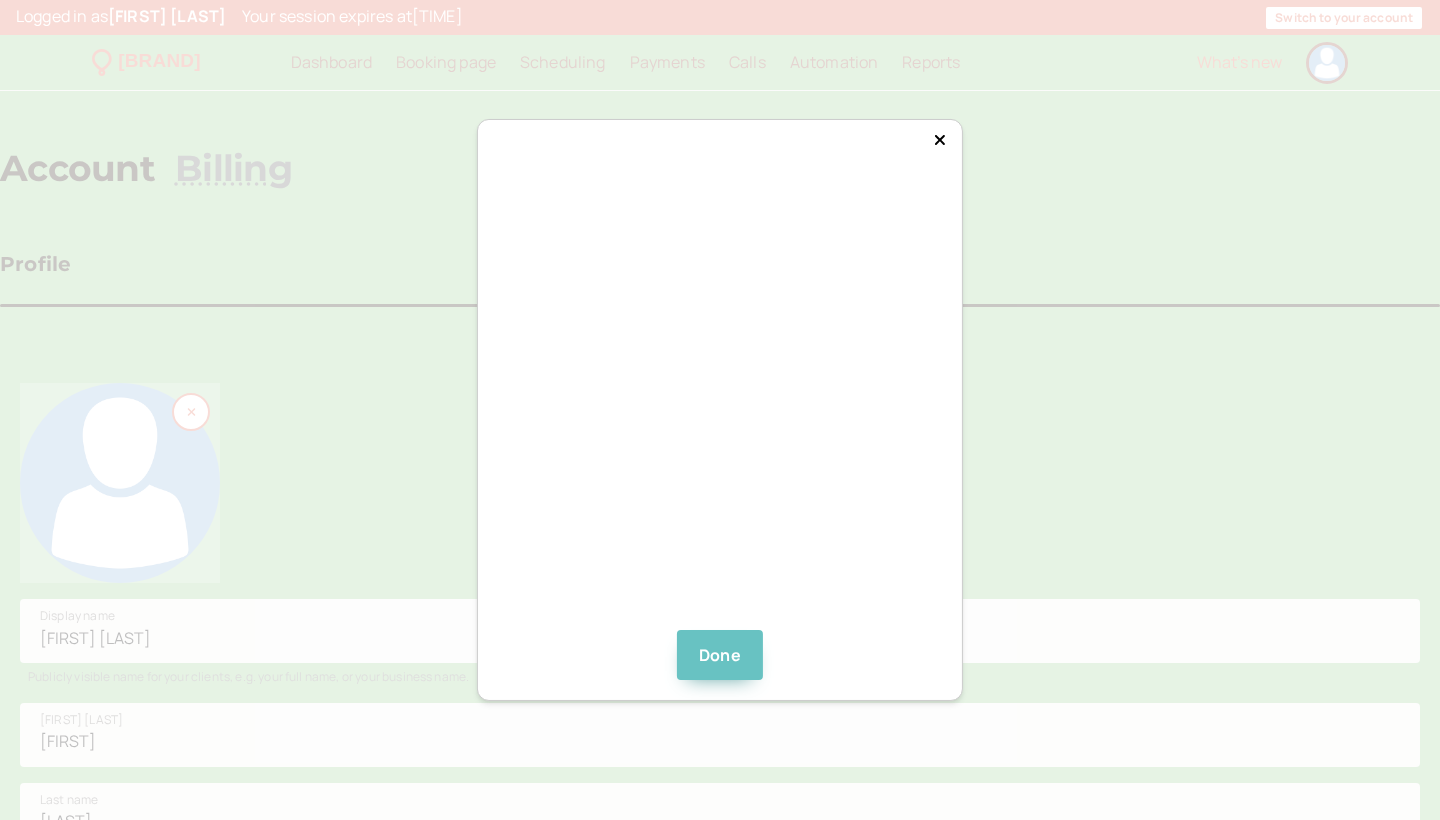 click on "Done" at bounding box center (720, 655) 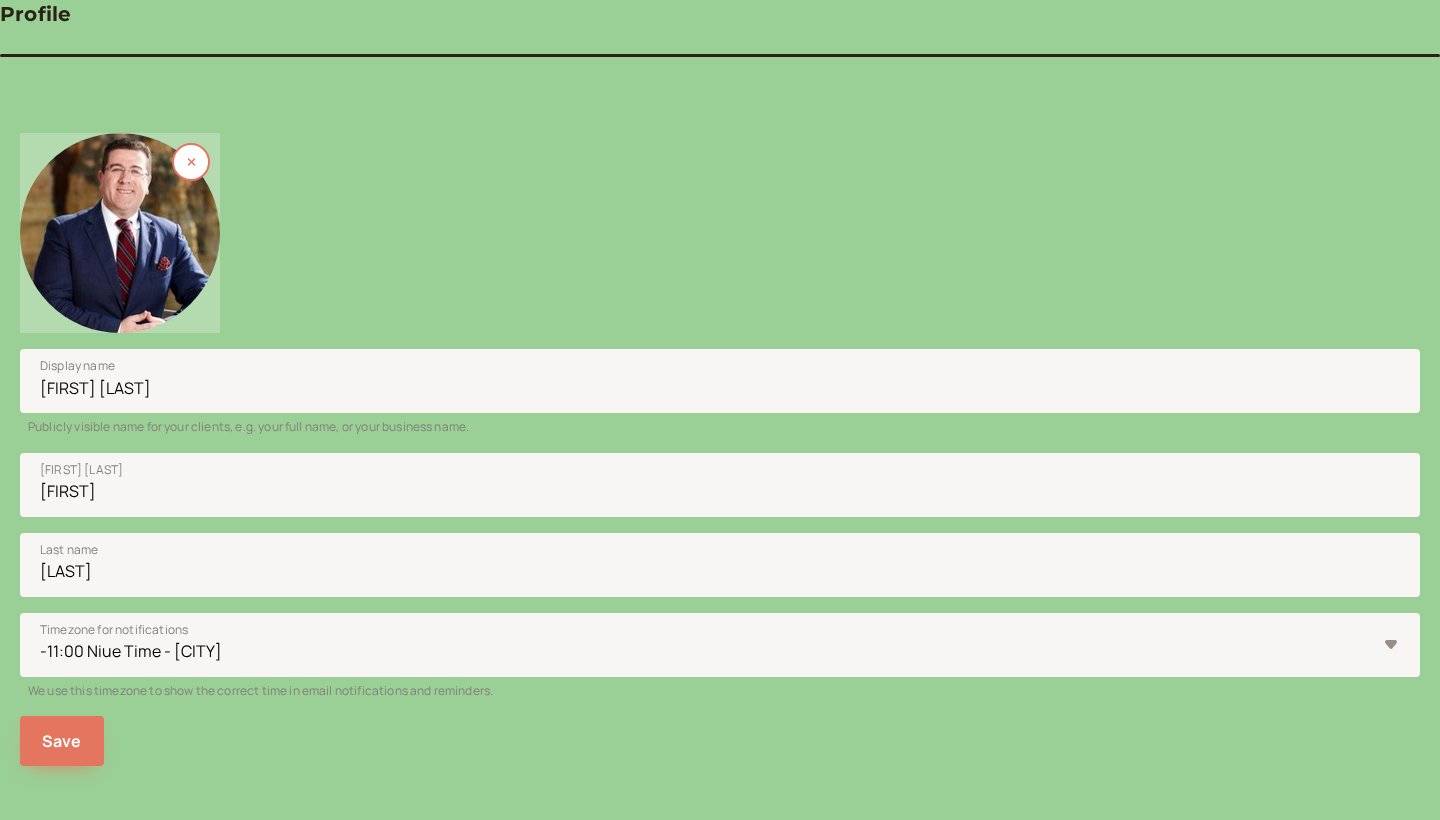 scroll, scrollTop: 436, scrollLeft: 0, axis: vertical 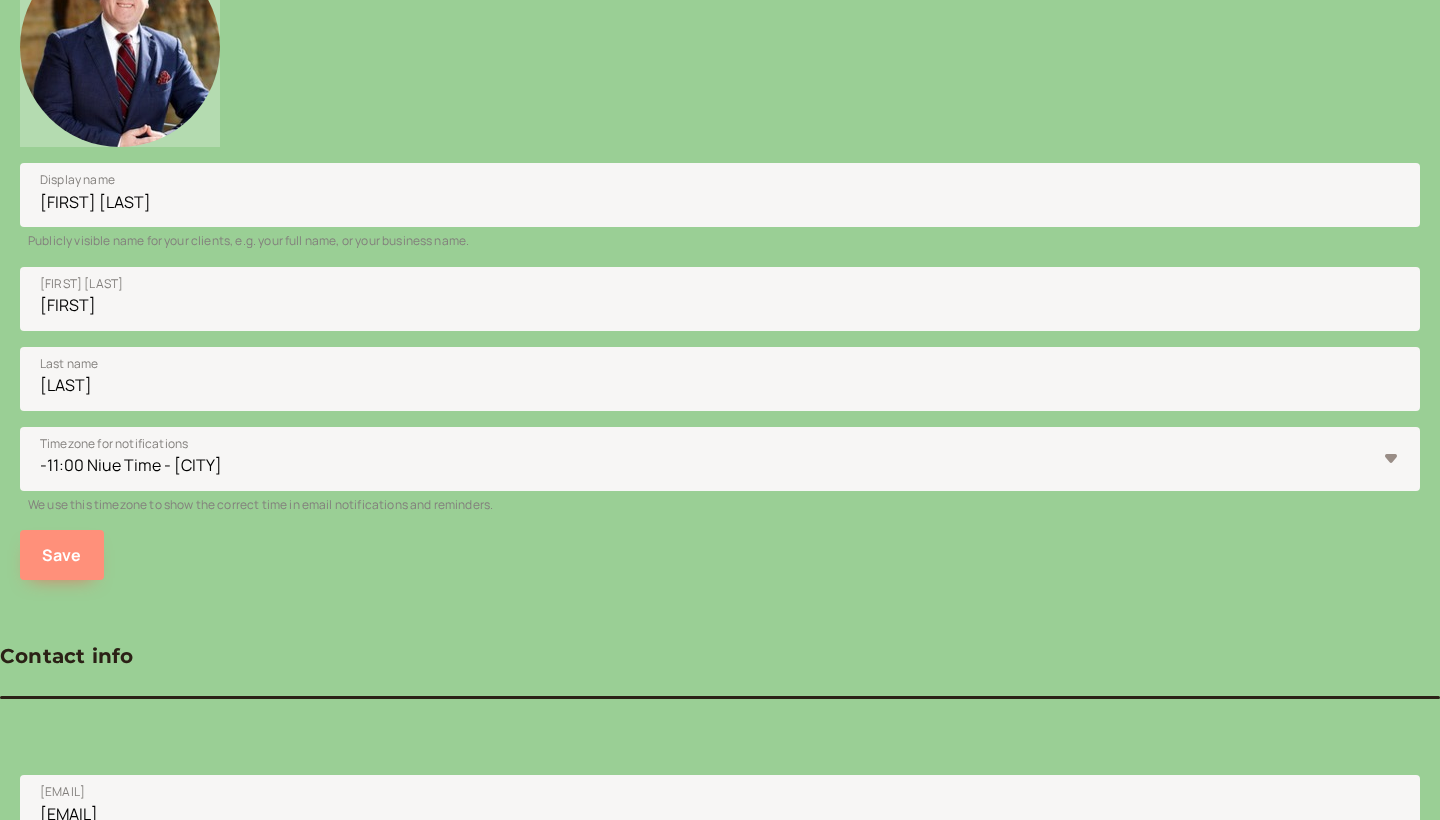 click on "Save" at bounding box center (62, 555) 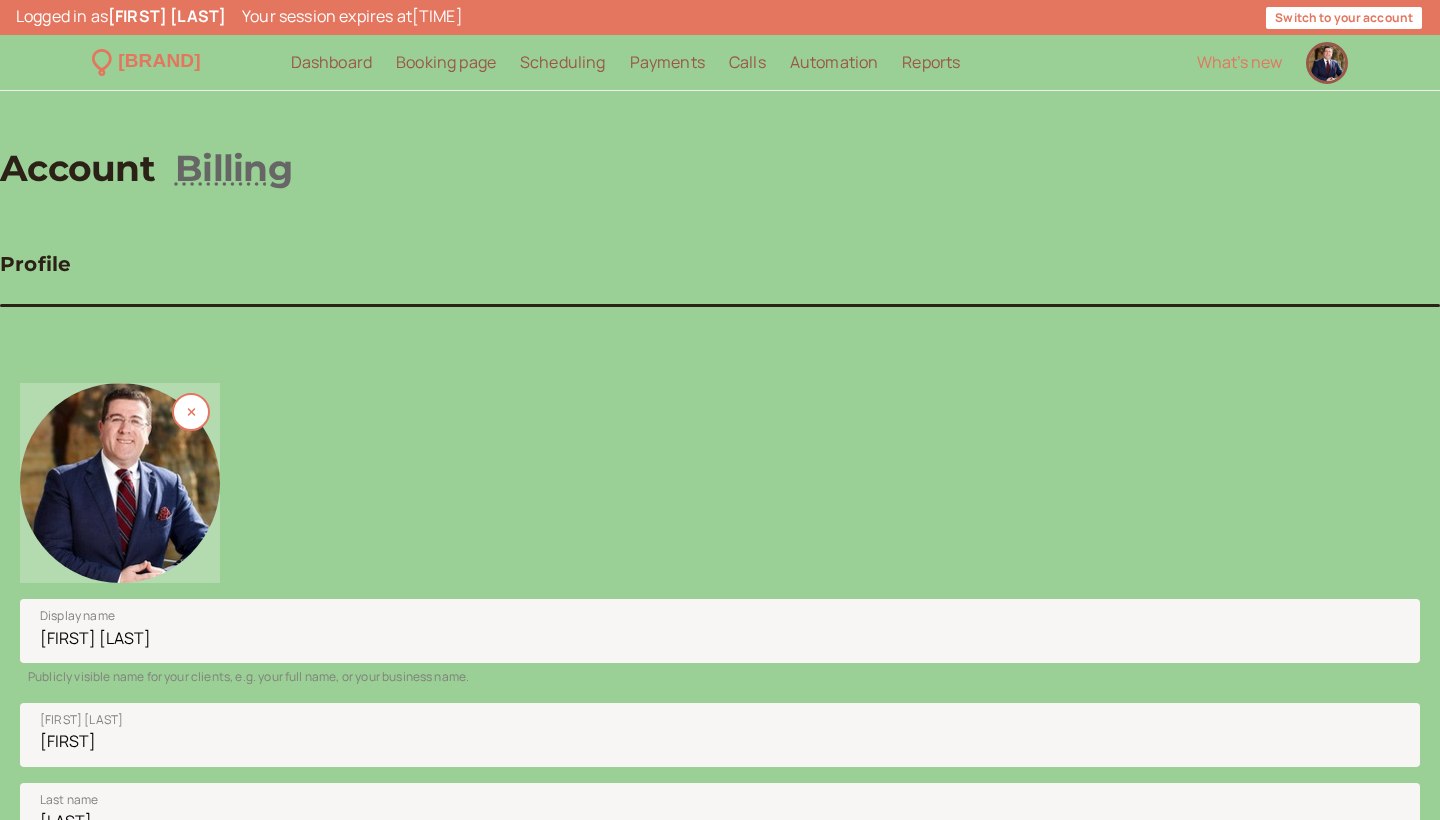 scroll, scrollTop: 0, scrollLeft: 0, axis: both 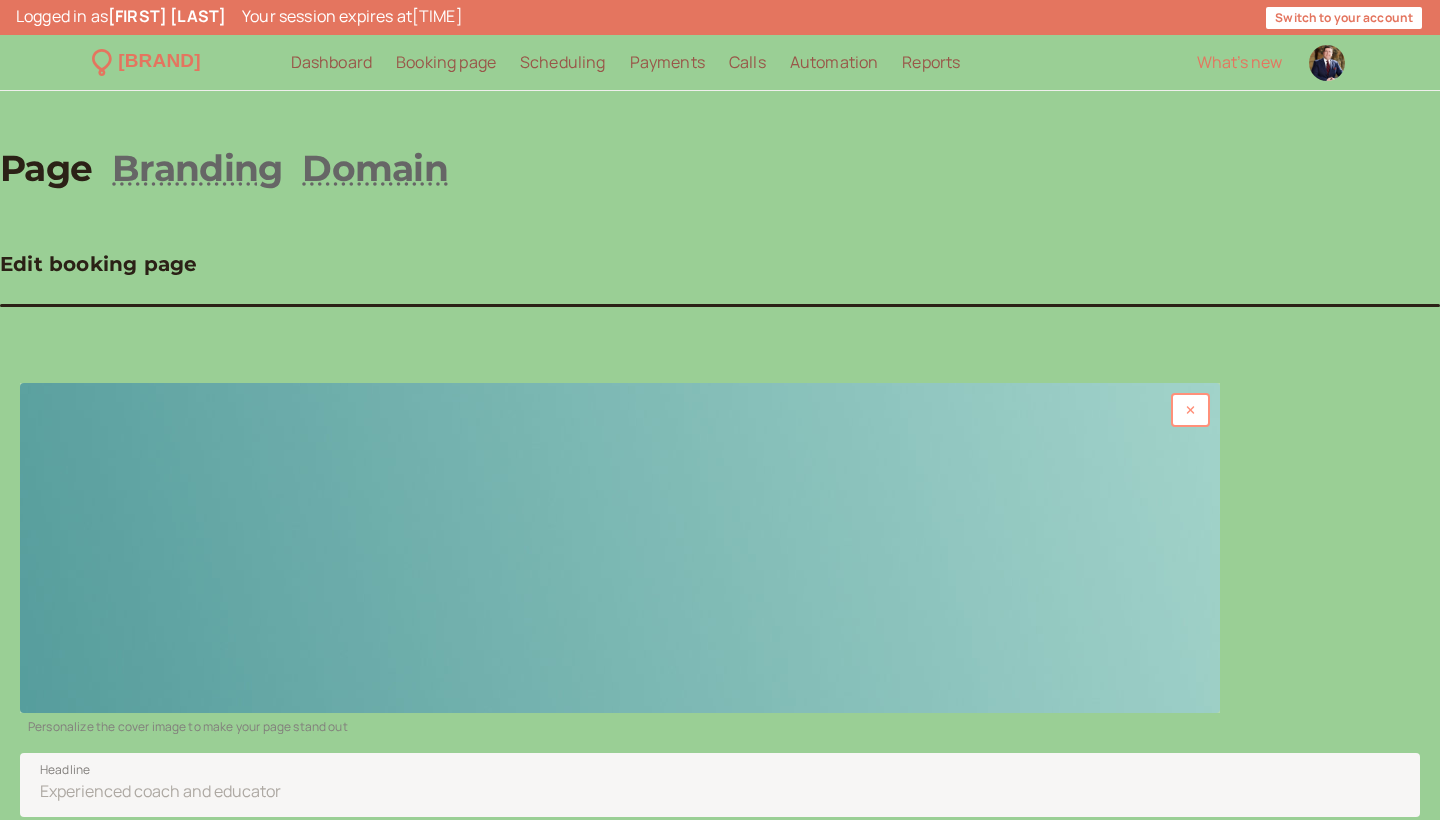 click at bounding box center [1190, 410] 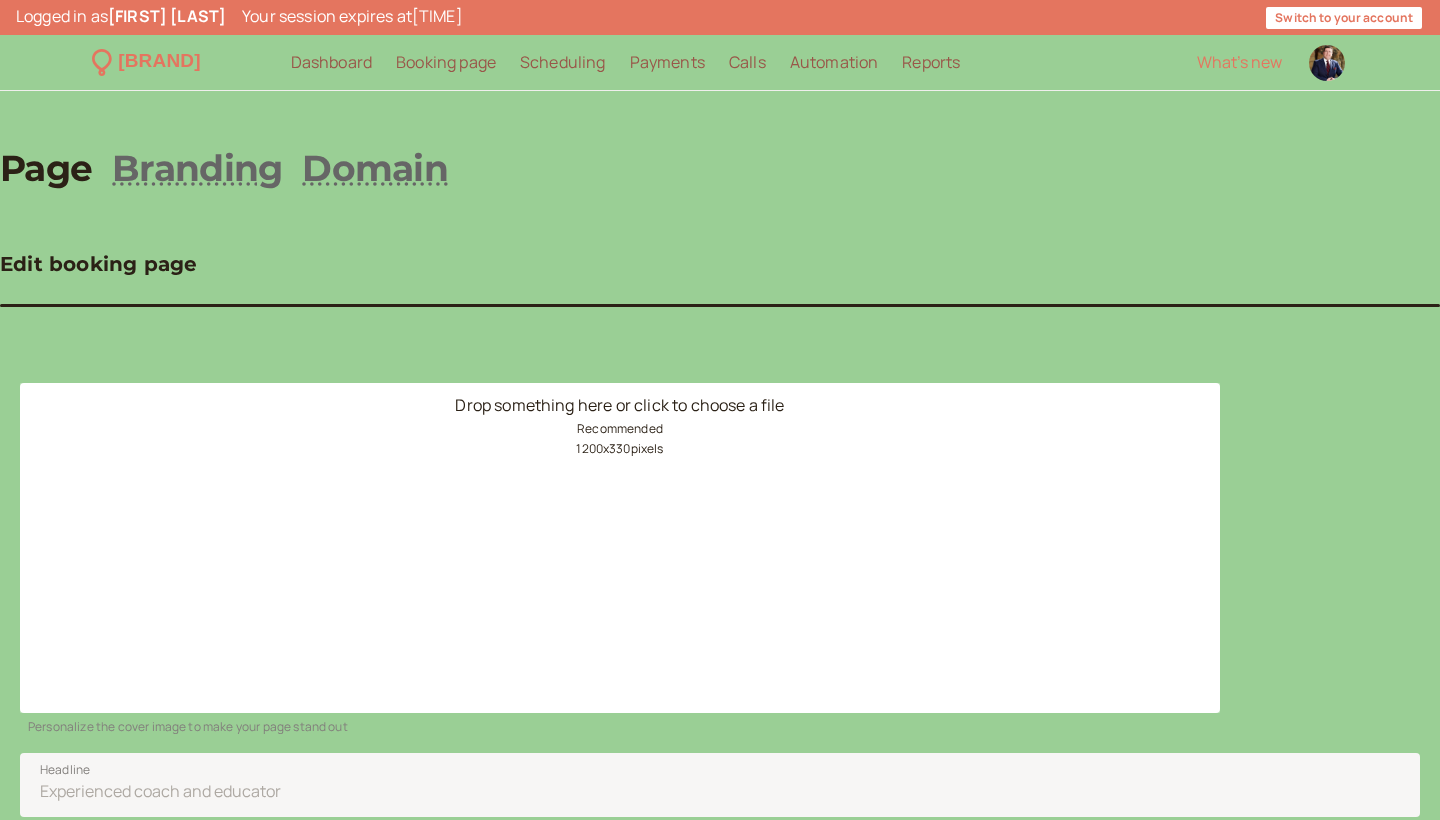 click on "Drop something here or click to choose a file Recommended [DIMENSIONS]" at bounding box center (620, 548) 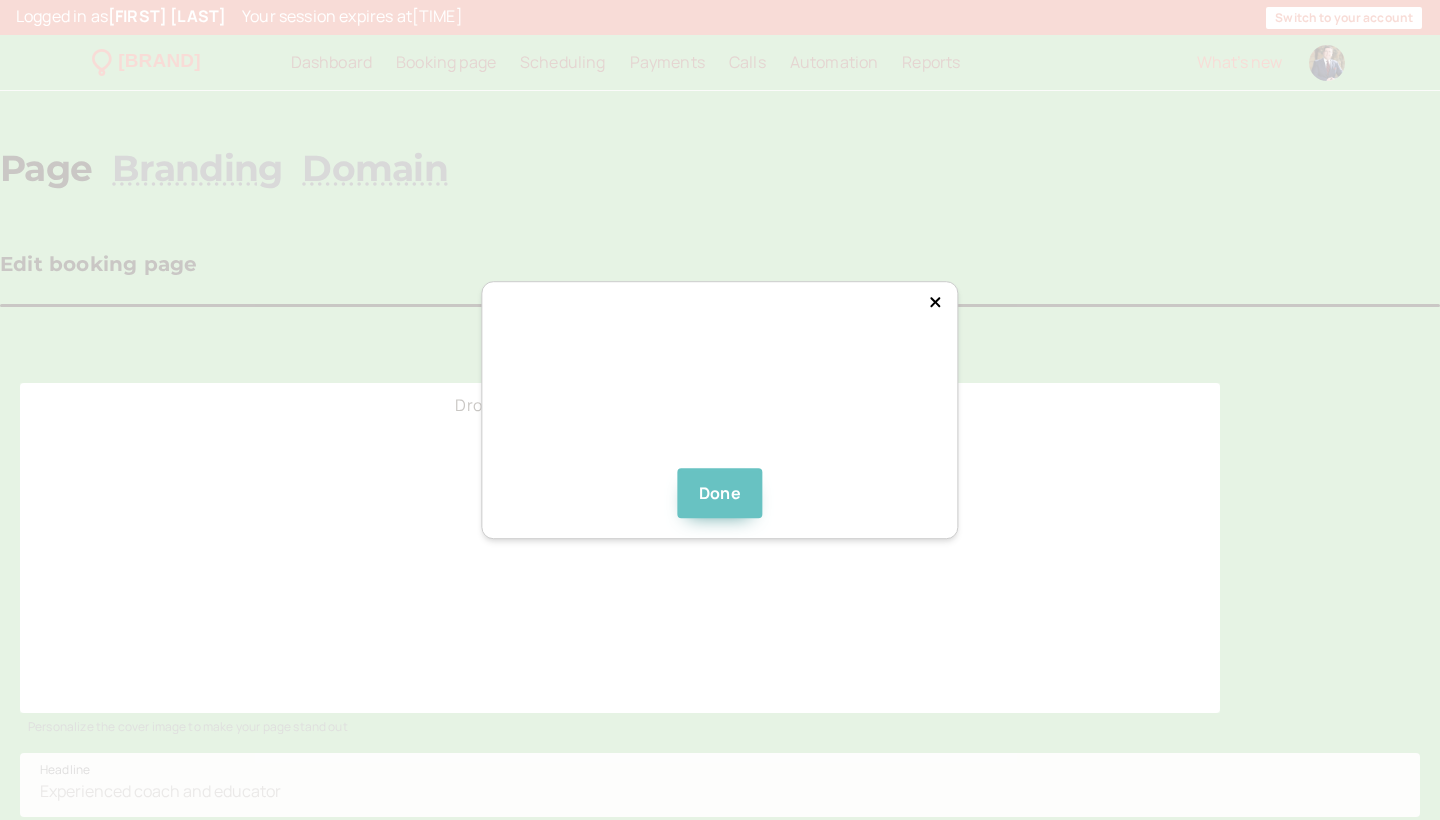 click on "Done" at bounding box center (720, 493) 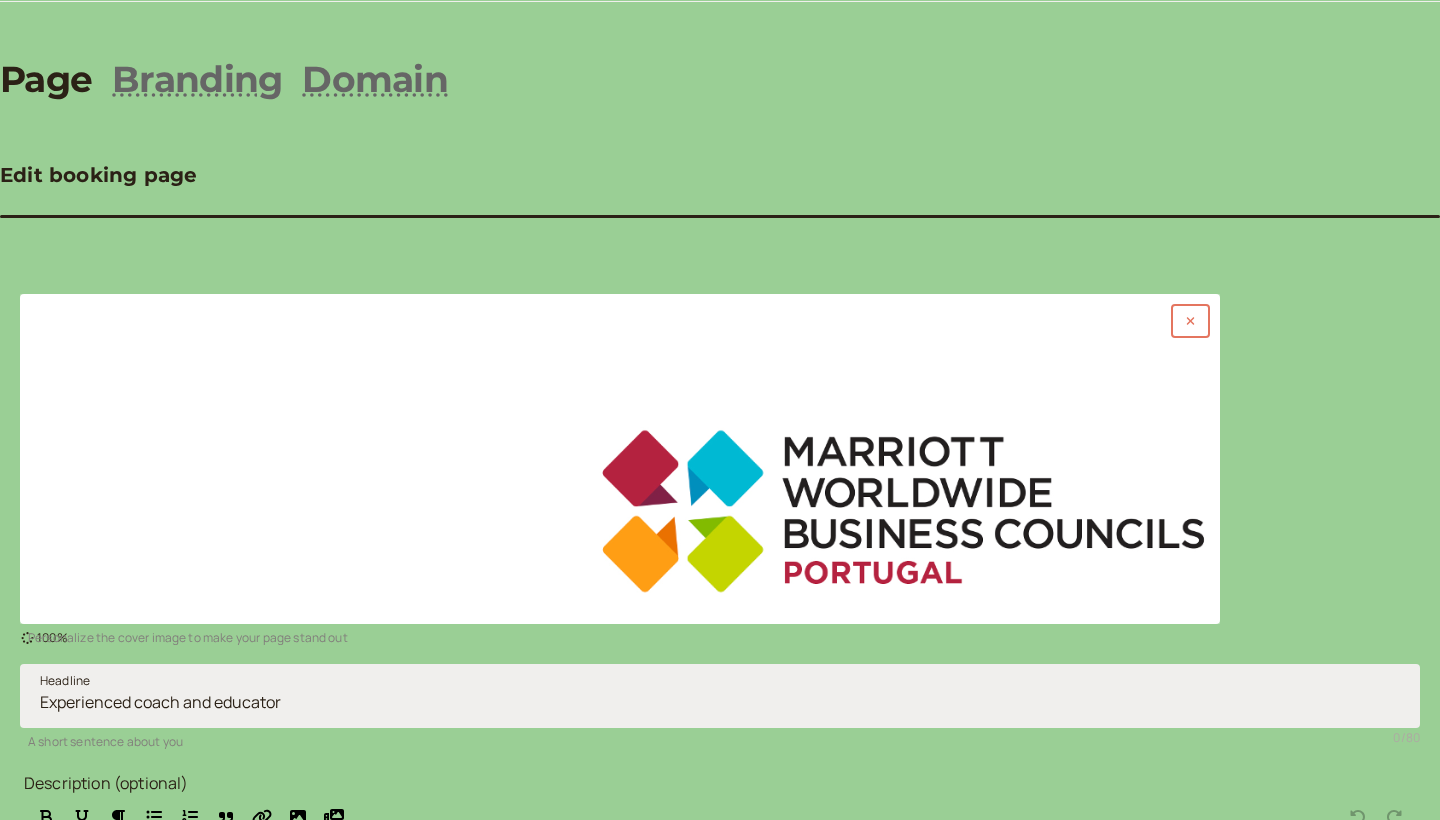scroll, scrollTop: 99, scrollLeft: 0, axis: vertical 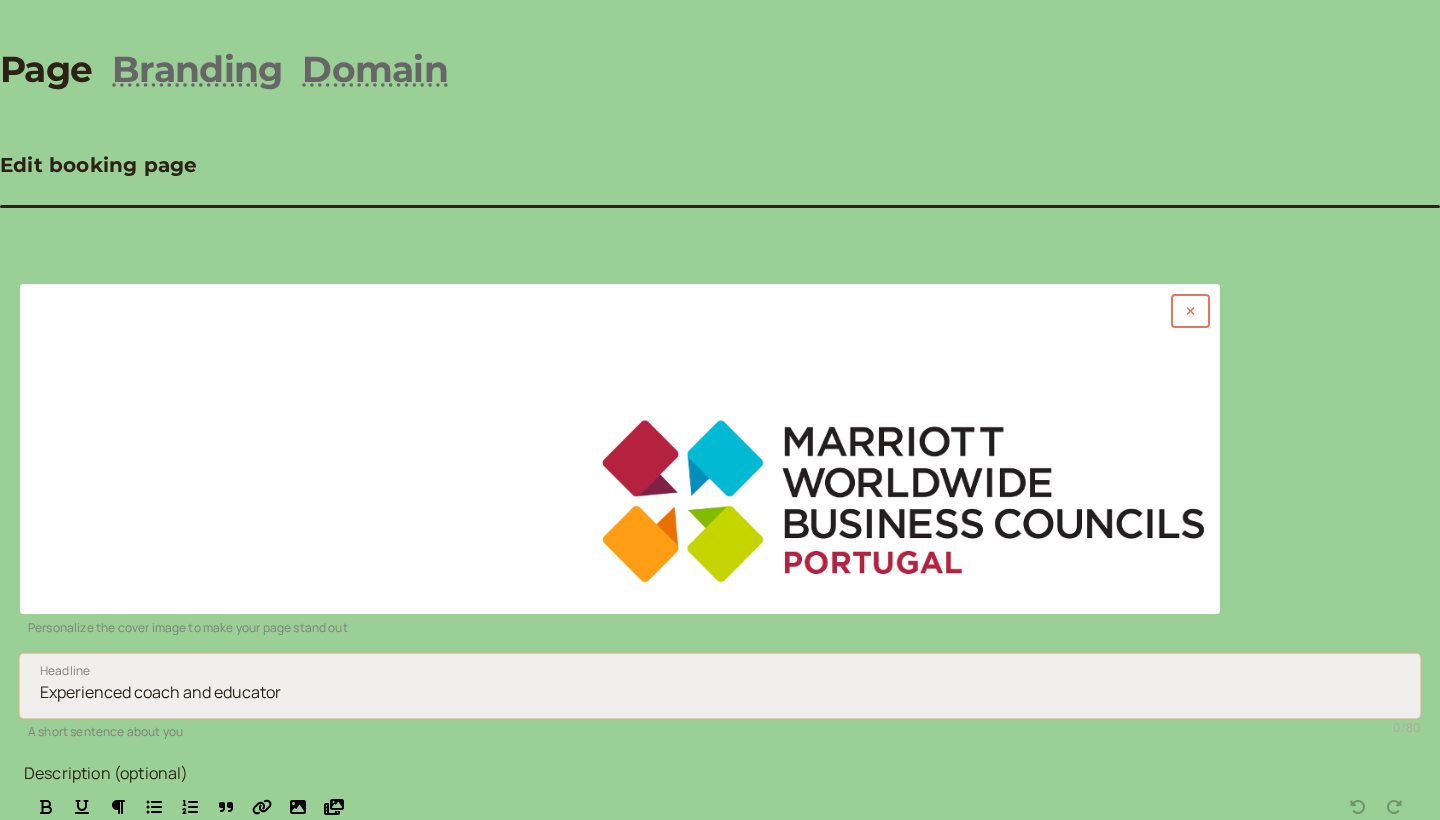 click on "Headline" at bounding box center (720, 686) 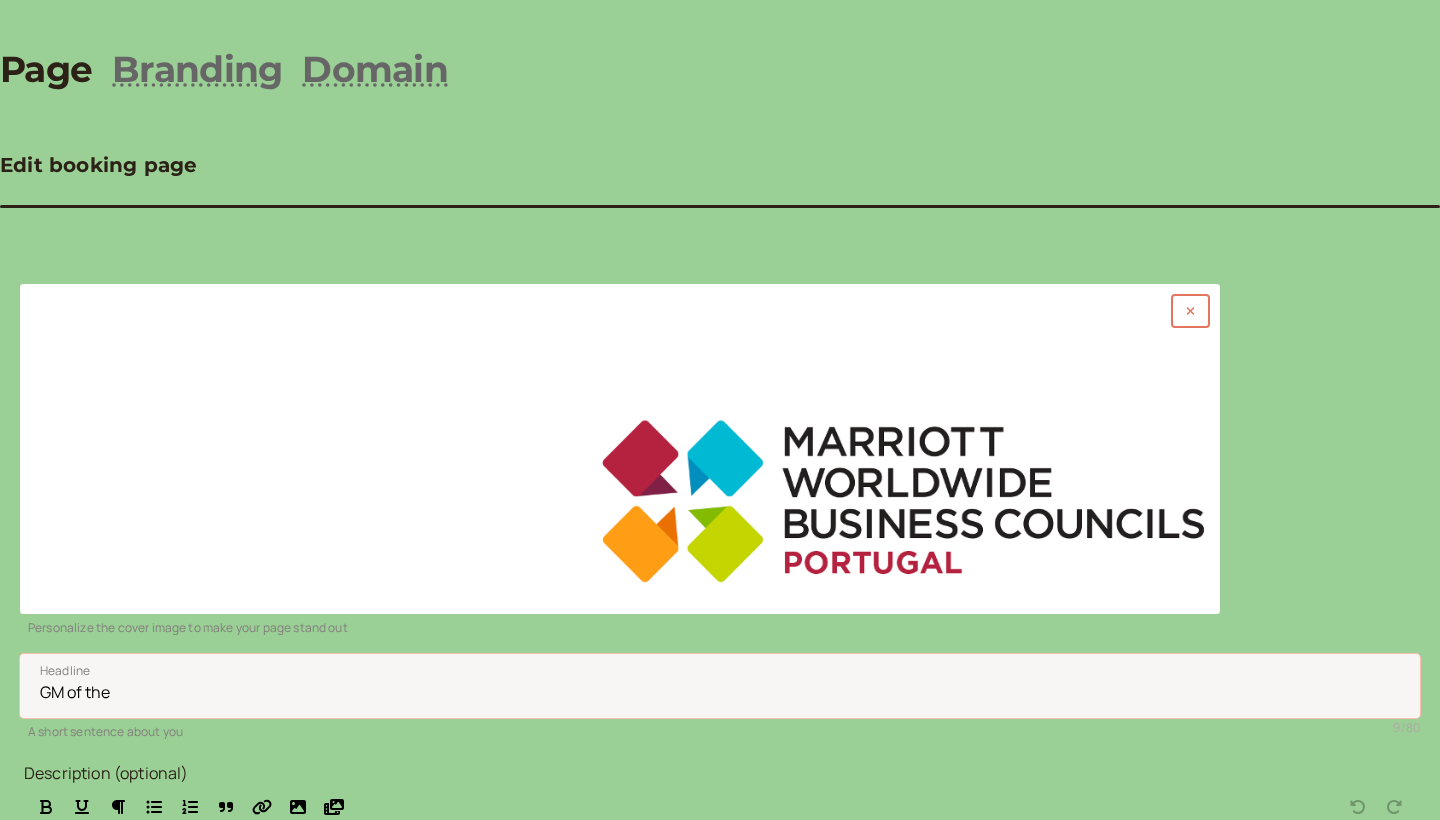 paste on "Domes Lake Algarve" 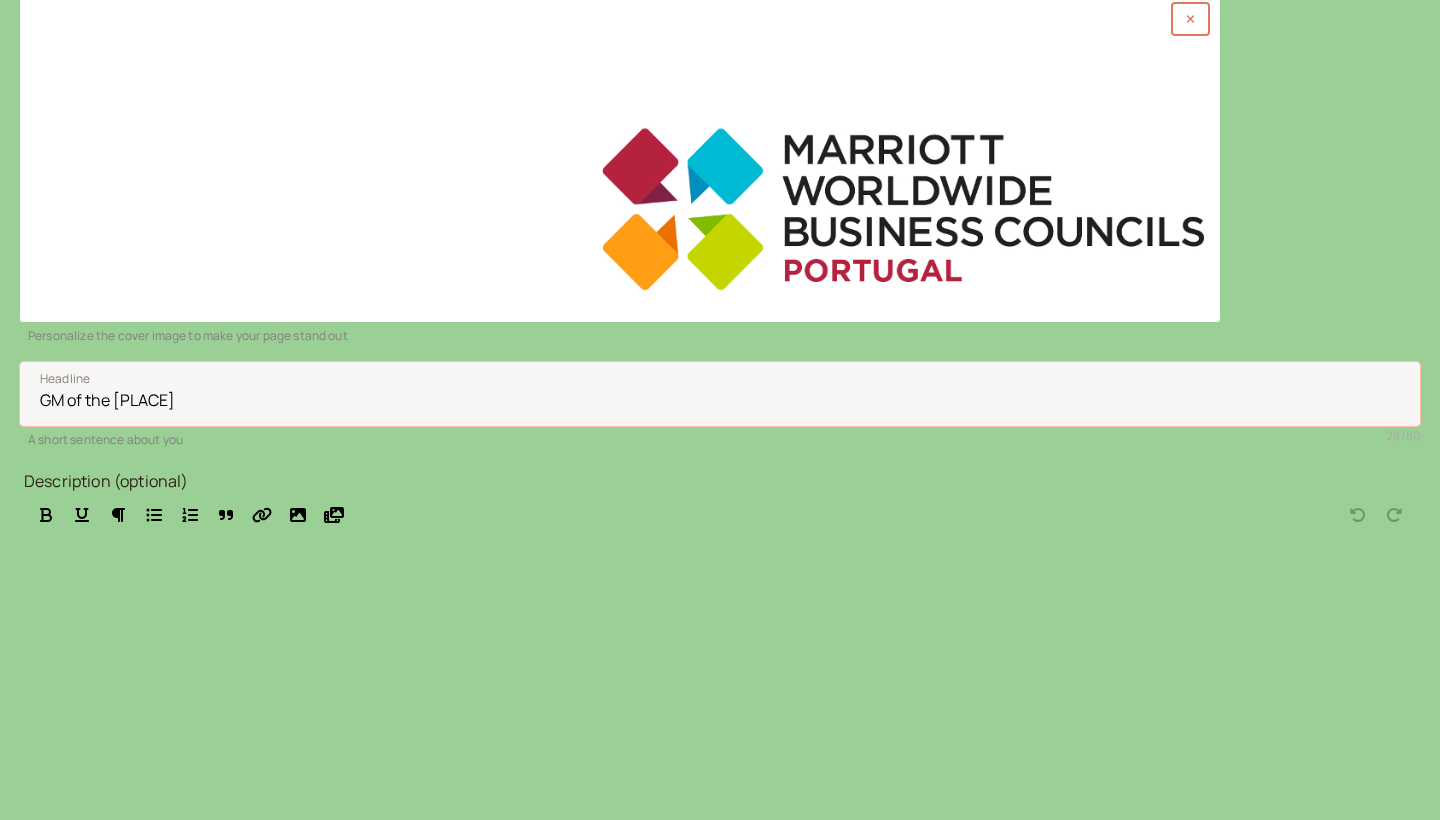 scroll, scrollTop: 390, scrollLeft: 0, axis: vertical 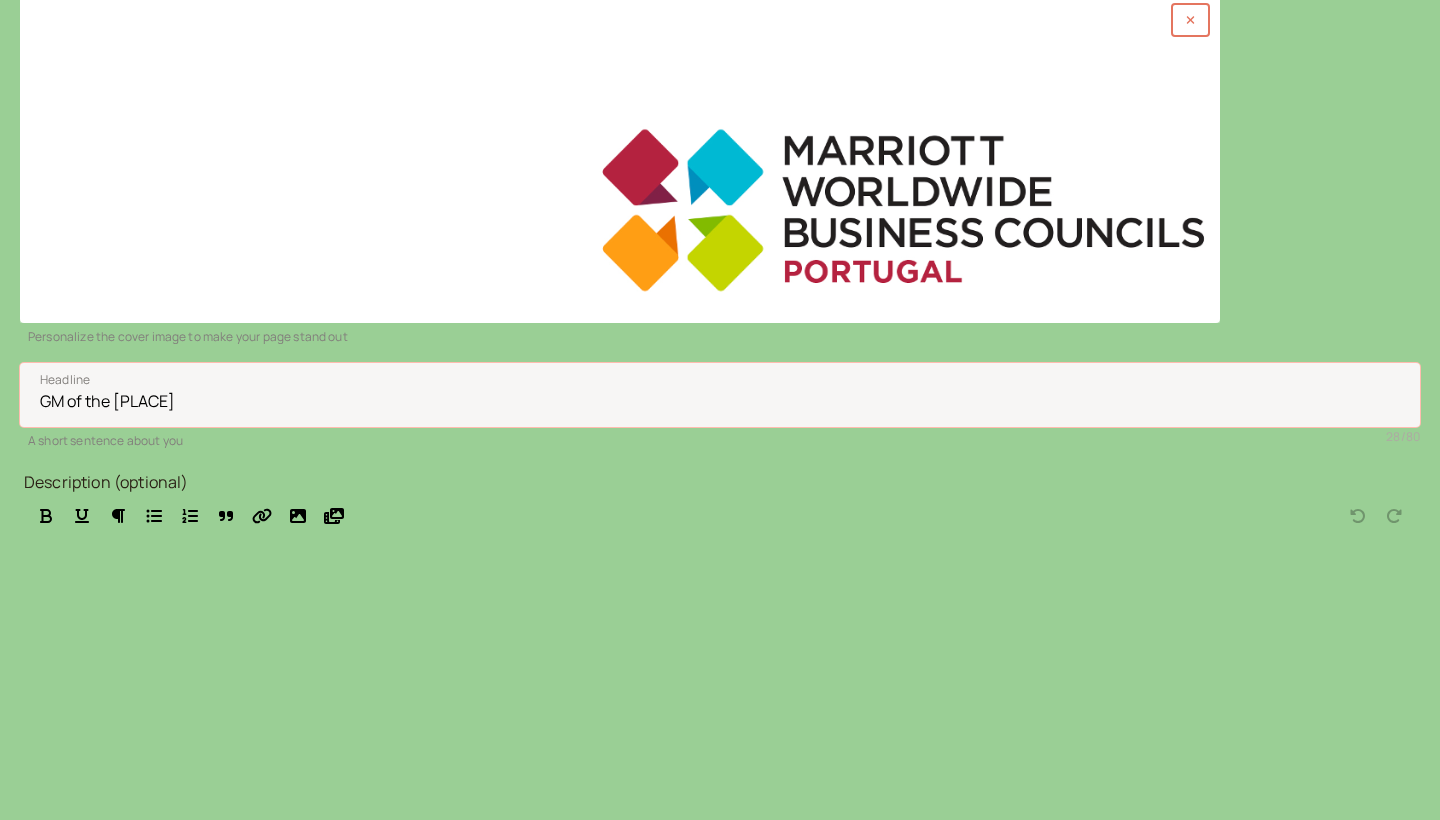 type on "GM of the [PLACE]" 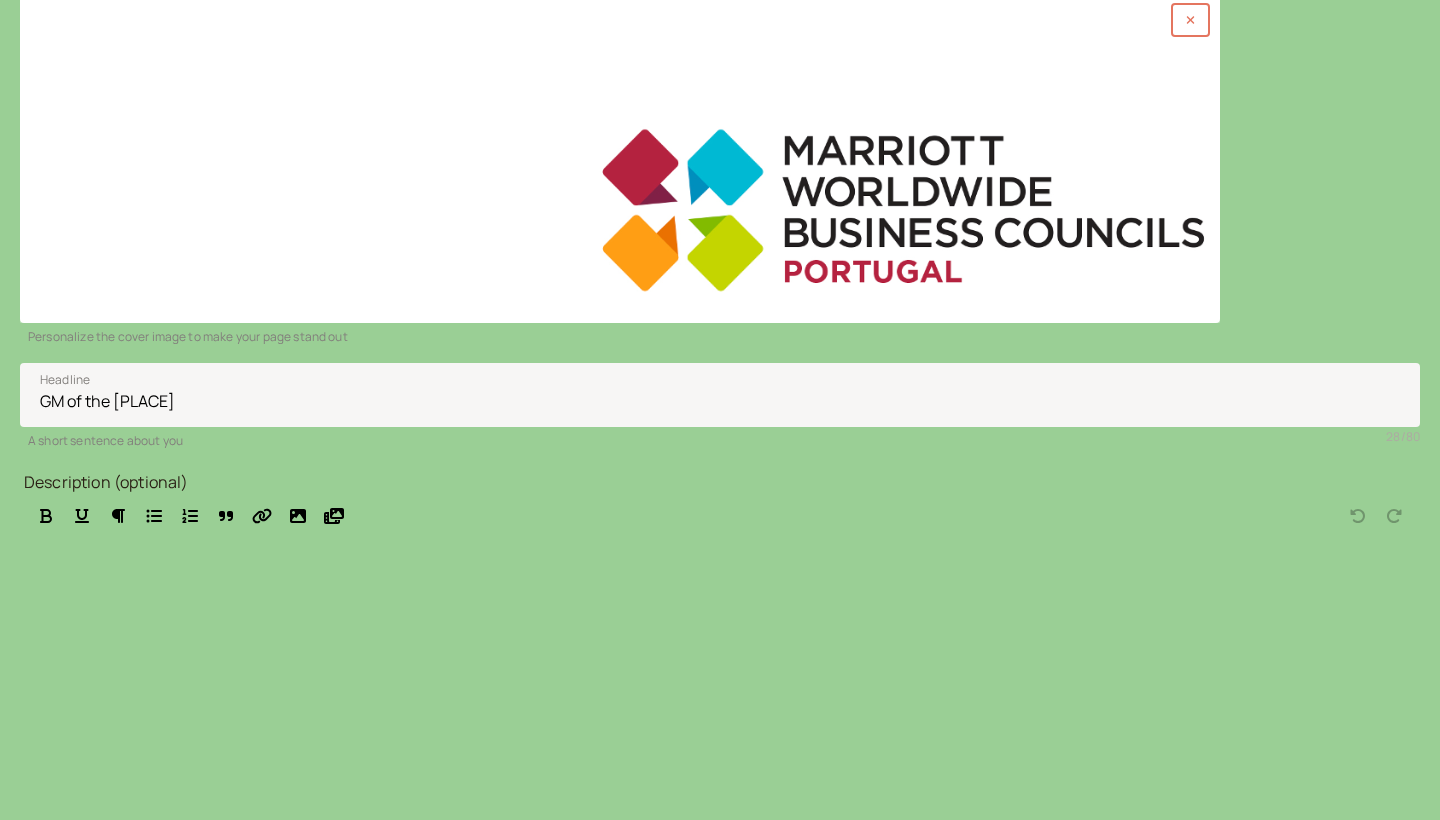 click on "Save" at bounding box center (62, 880) 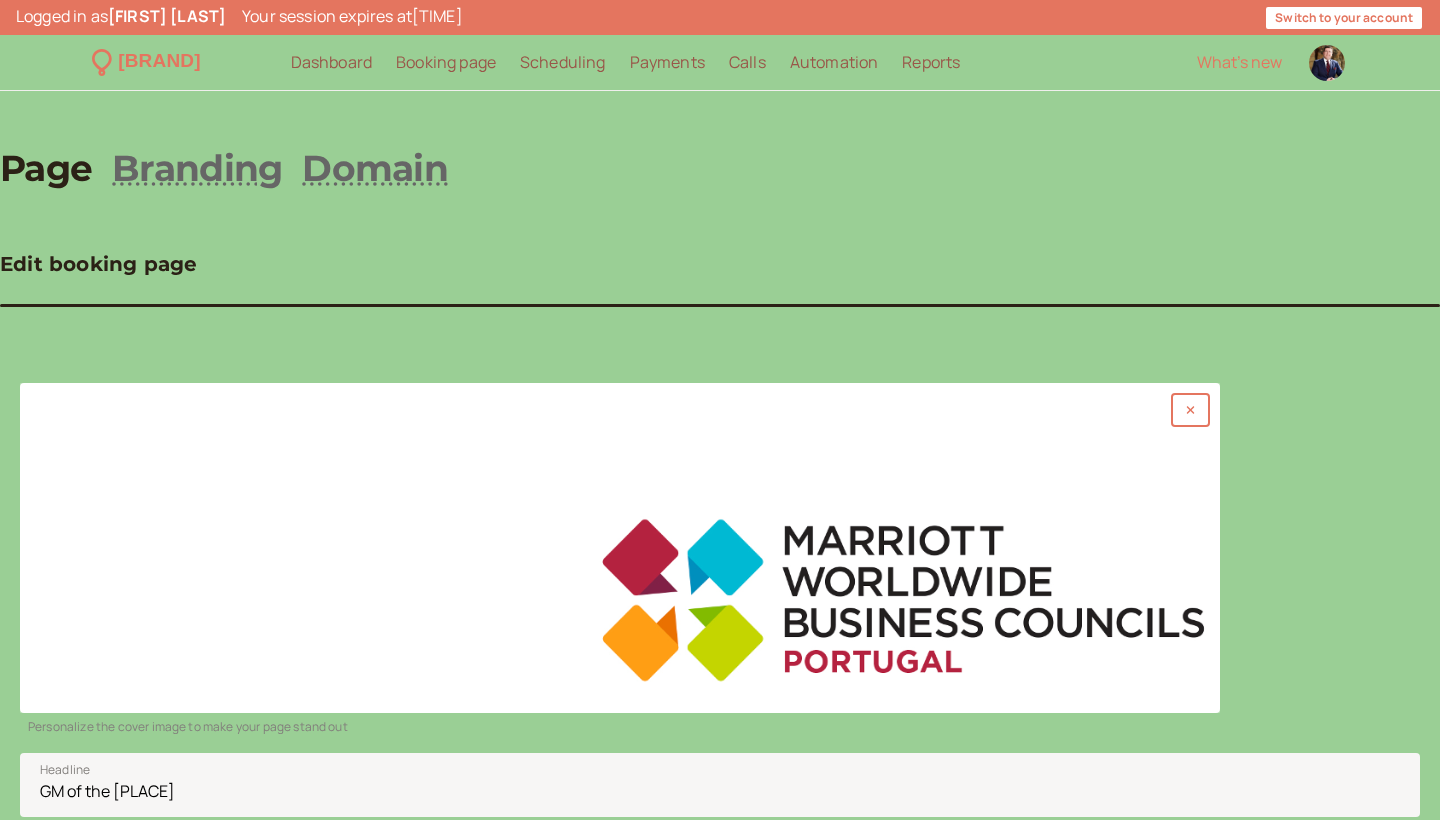 scroll, scrollTop: 0, scrollLeft: 0, axis: both 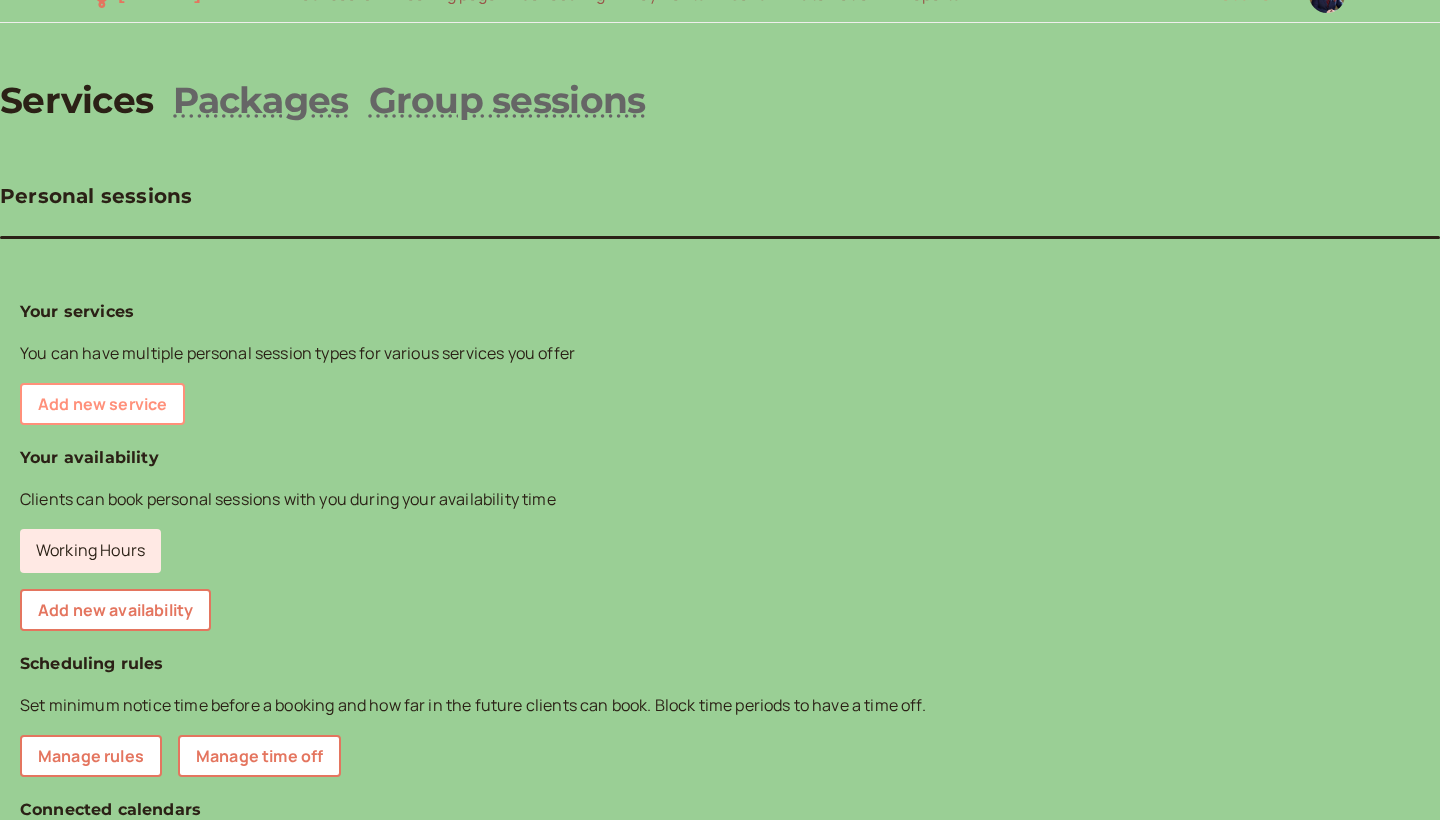 click on "Add new service" at bounding box center [102, 404] 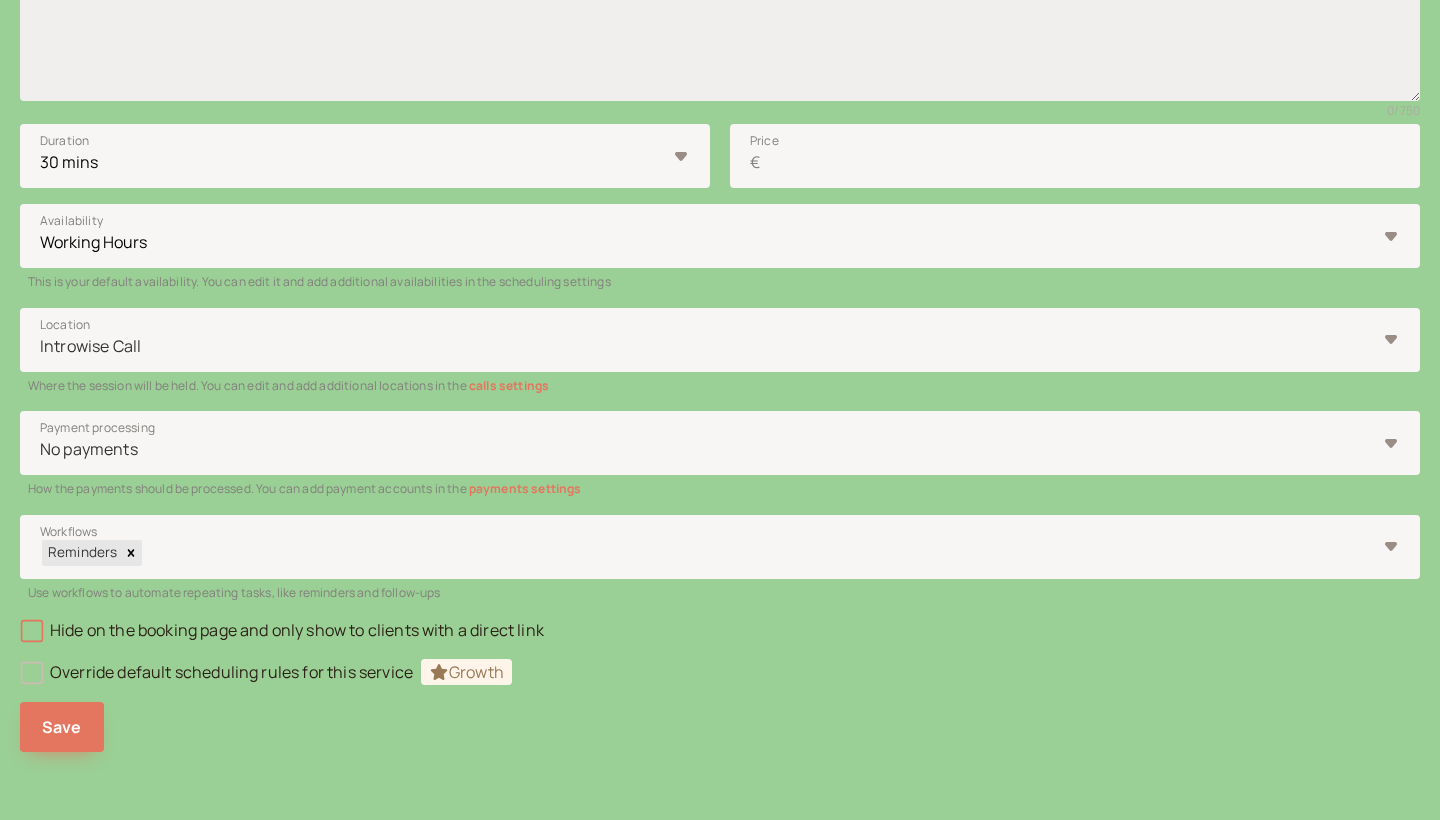 scroll, scrollTop: 551, scrollLeft: 0, axis: vertical 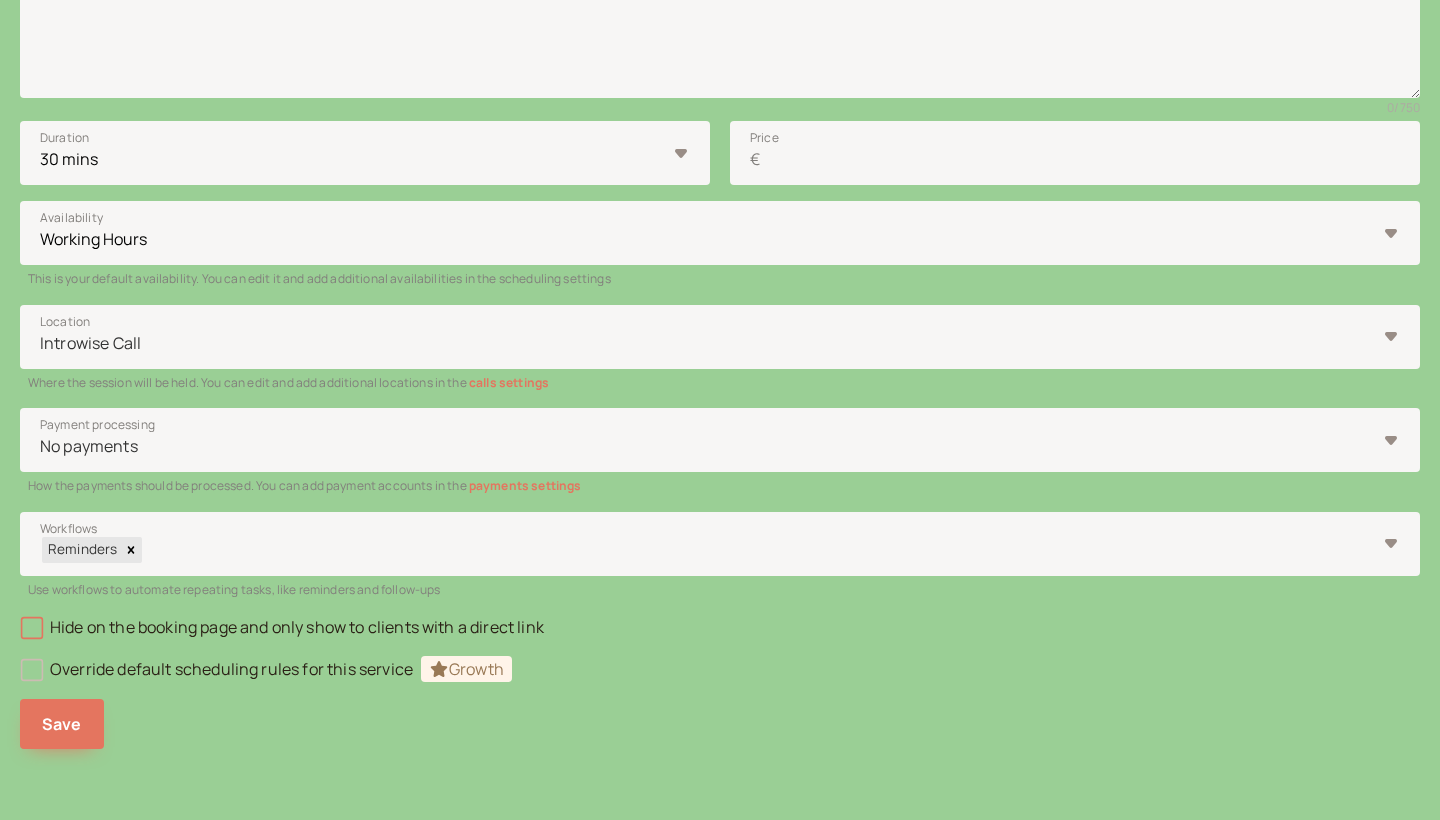 click on "calls settings" at bounding box center [509, 382] 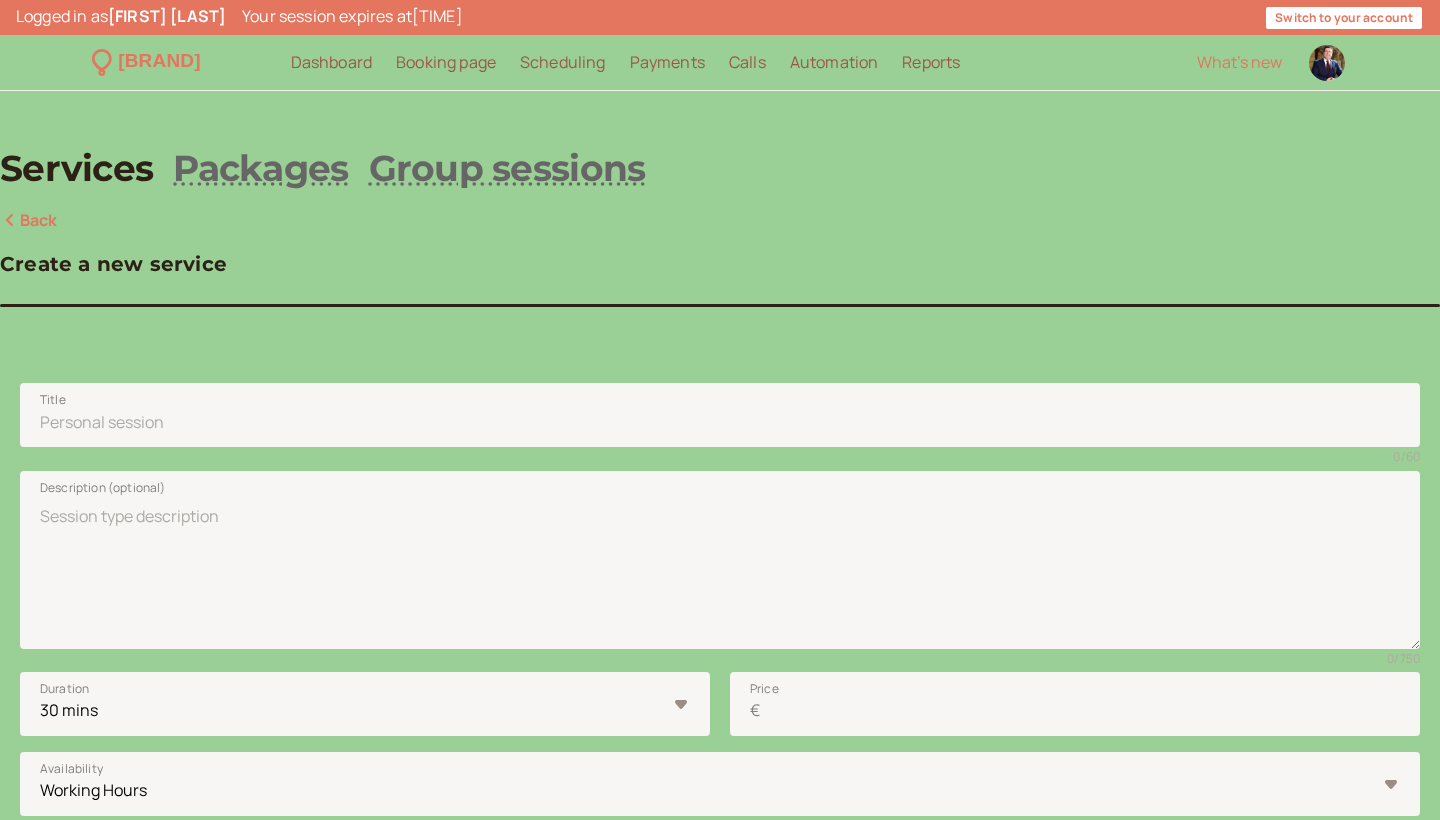 scroll, scrollTop: 0, scrollLeft: 0, axis: both 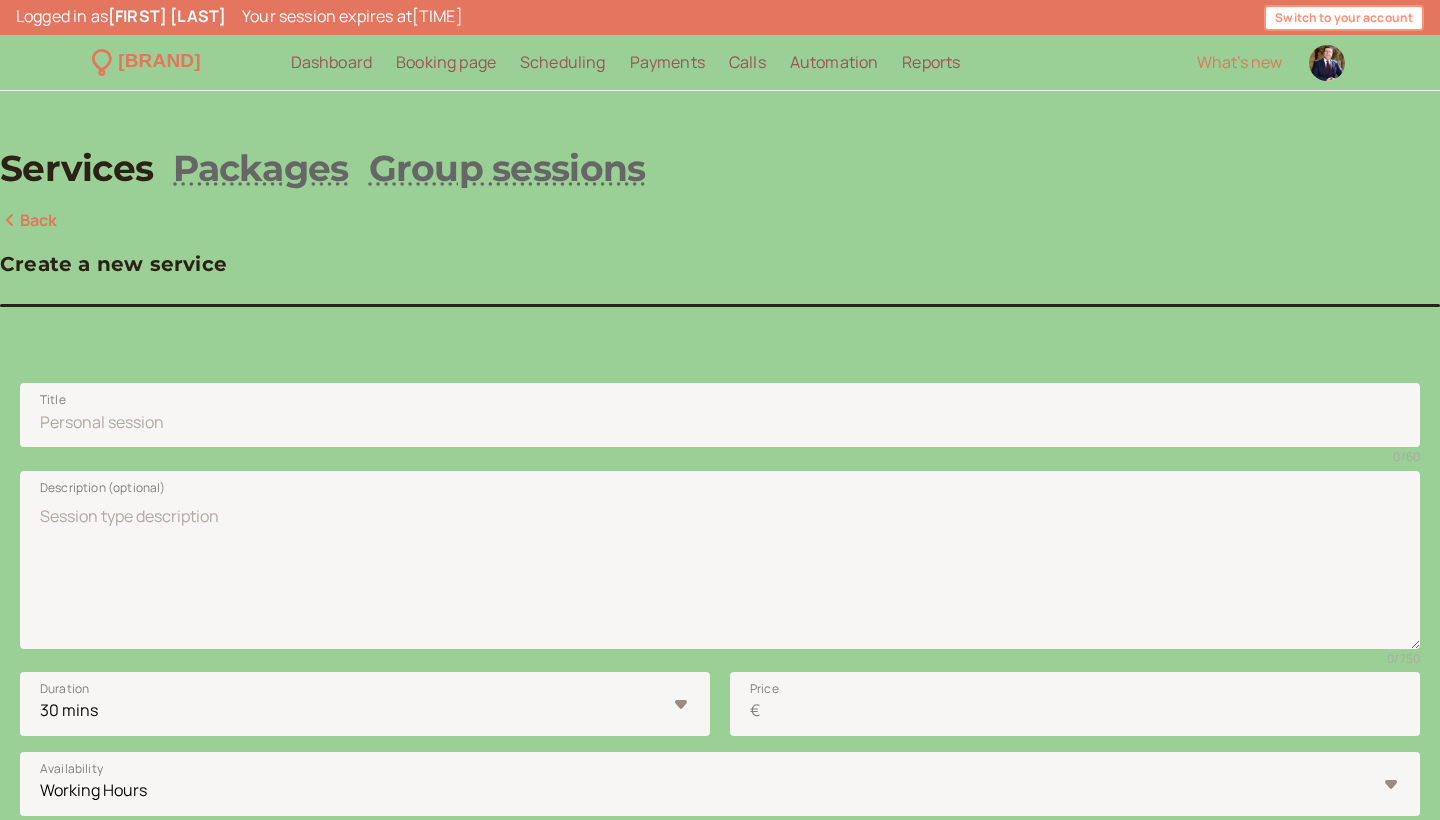 click on "Switch to your account" at bounding box center (1344, 18) 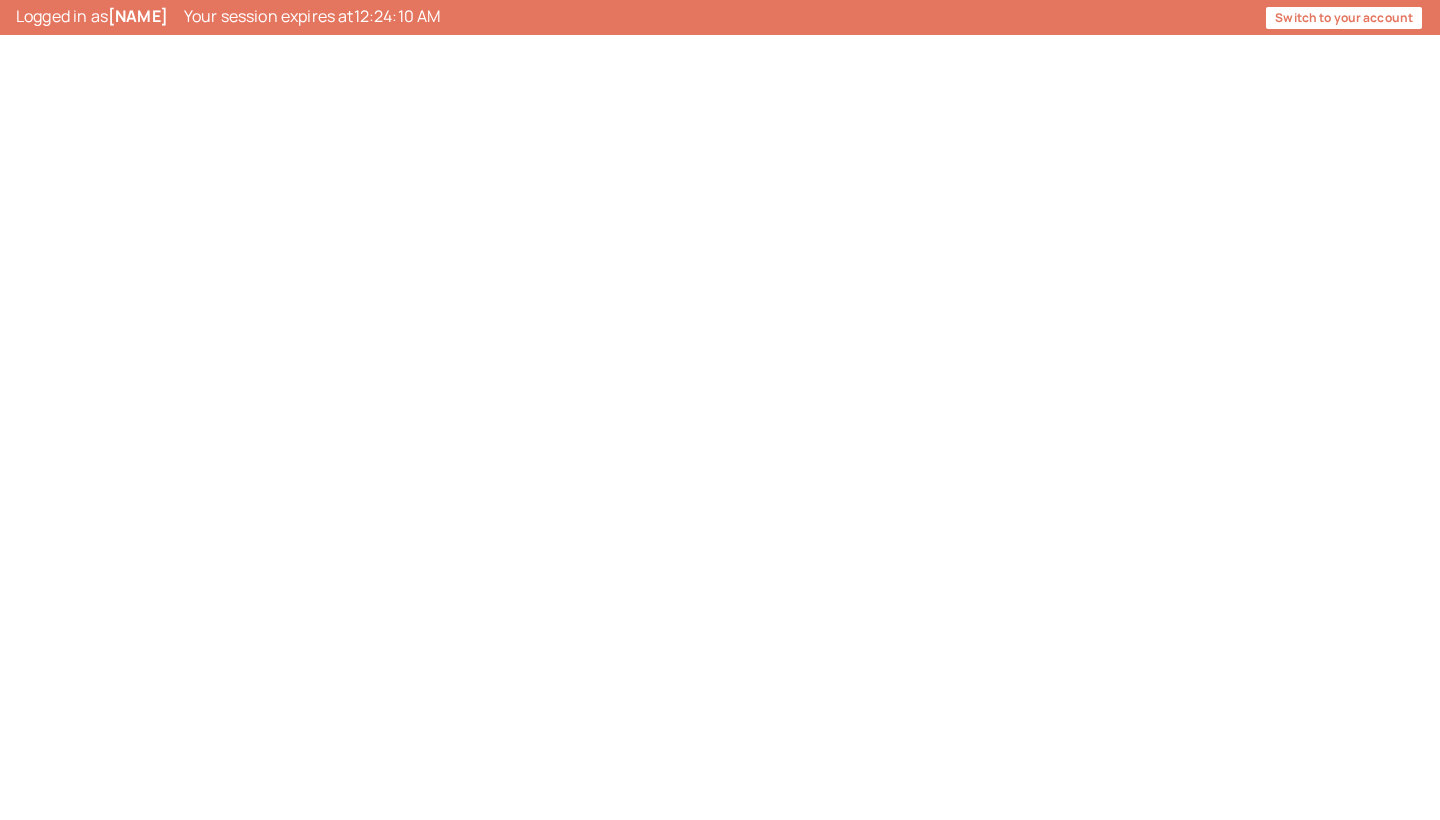 scroll, scrollTop: 0, scrollLeft: 0, axis: both 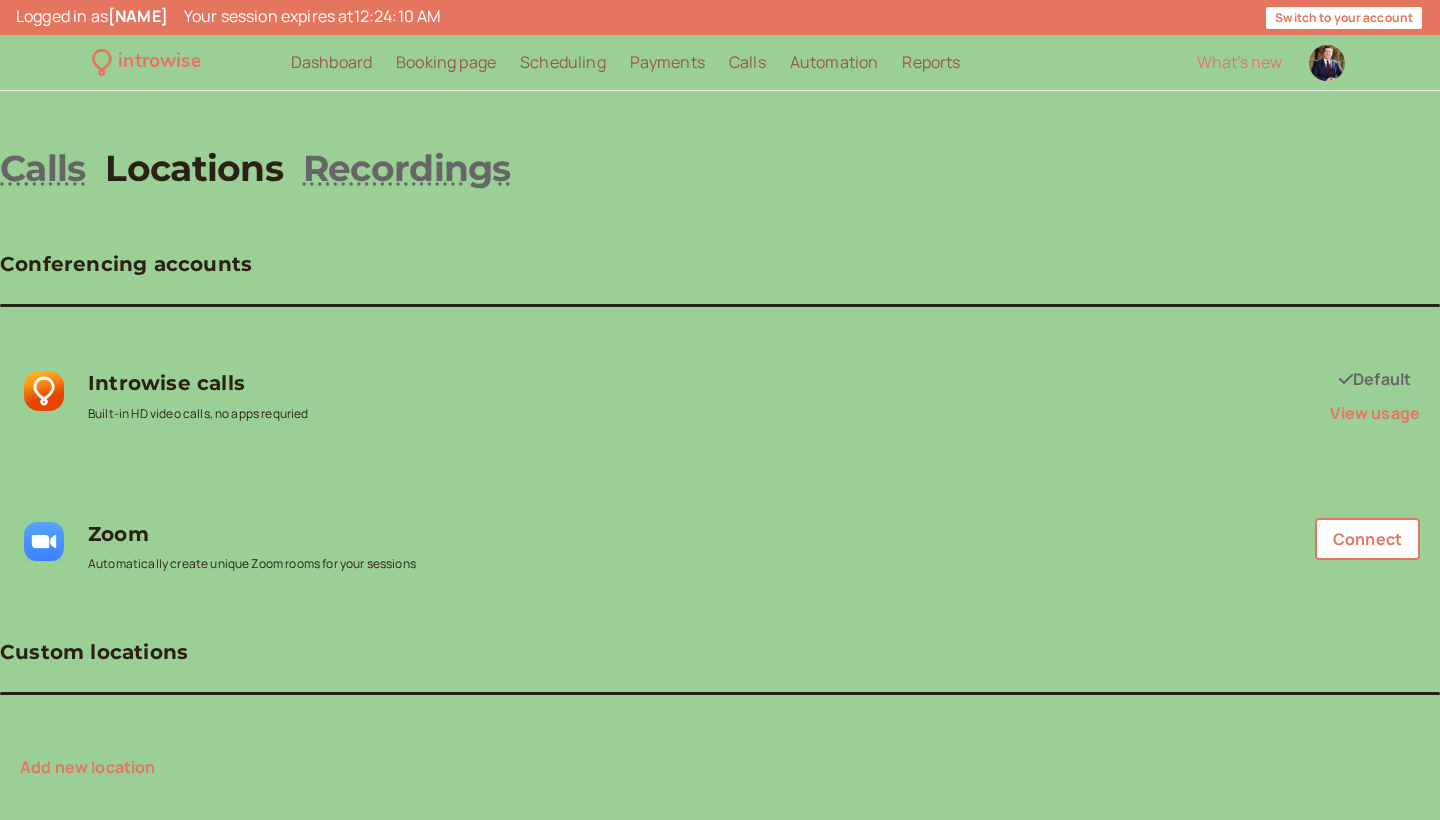 click on "Add new location" at bounding box center (88, 767) 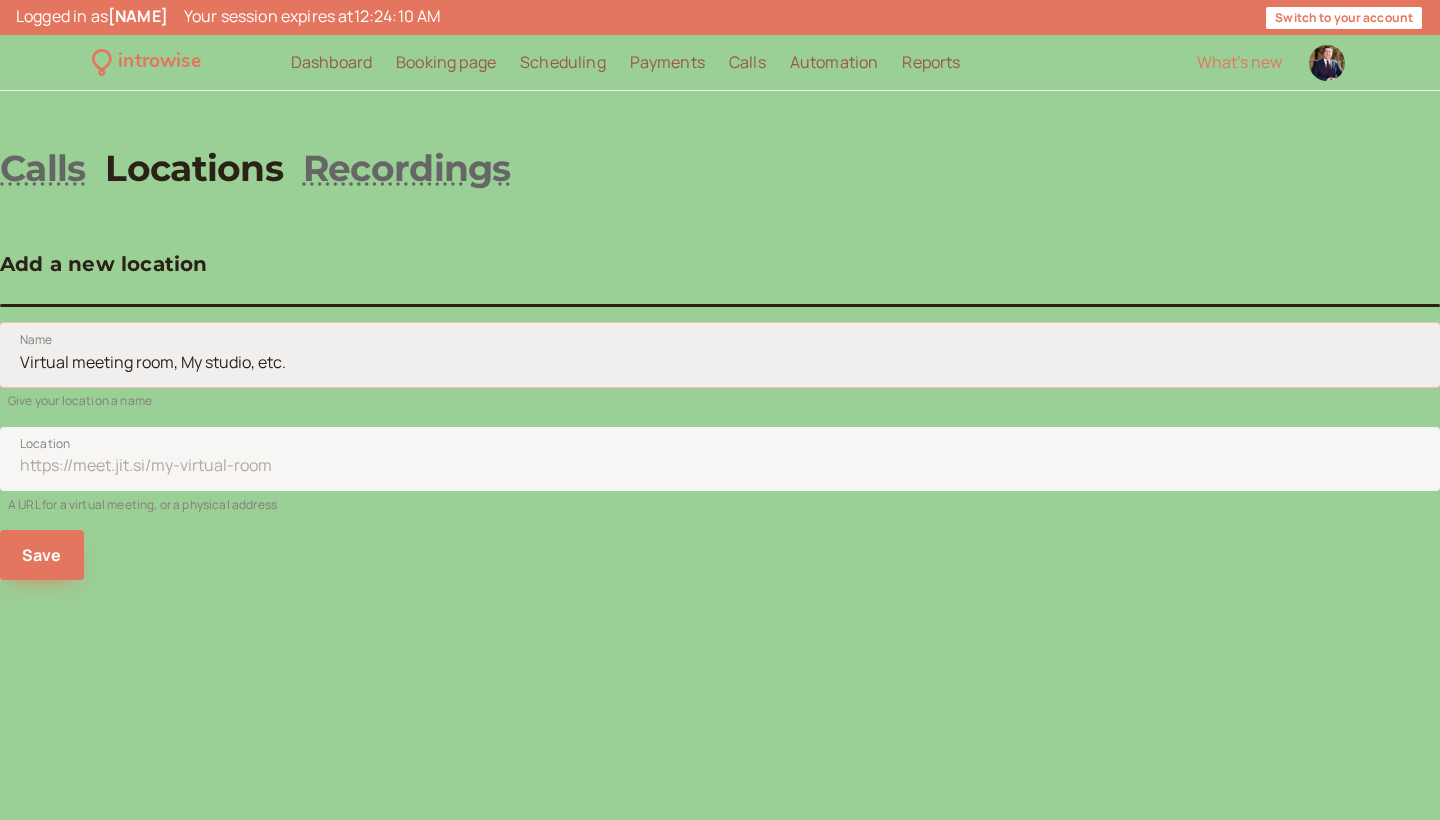 click on "Name" at bounding box center (720, 355) 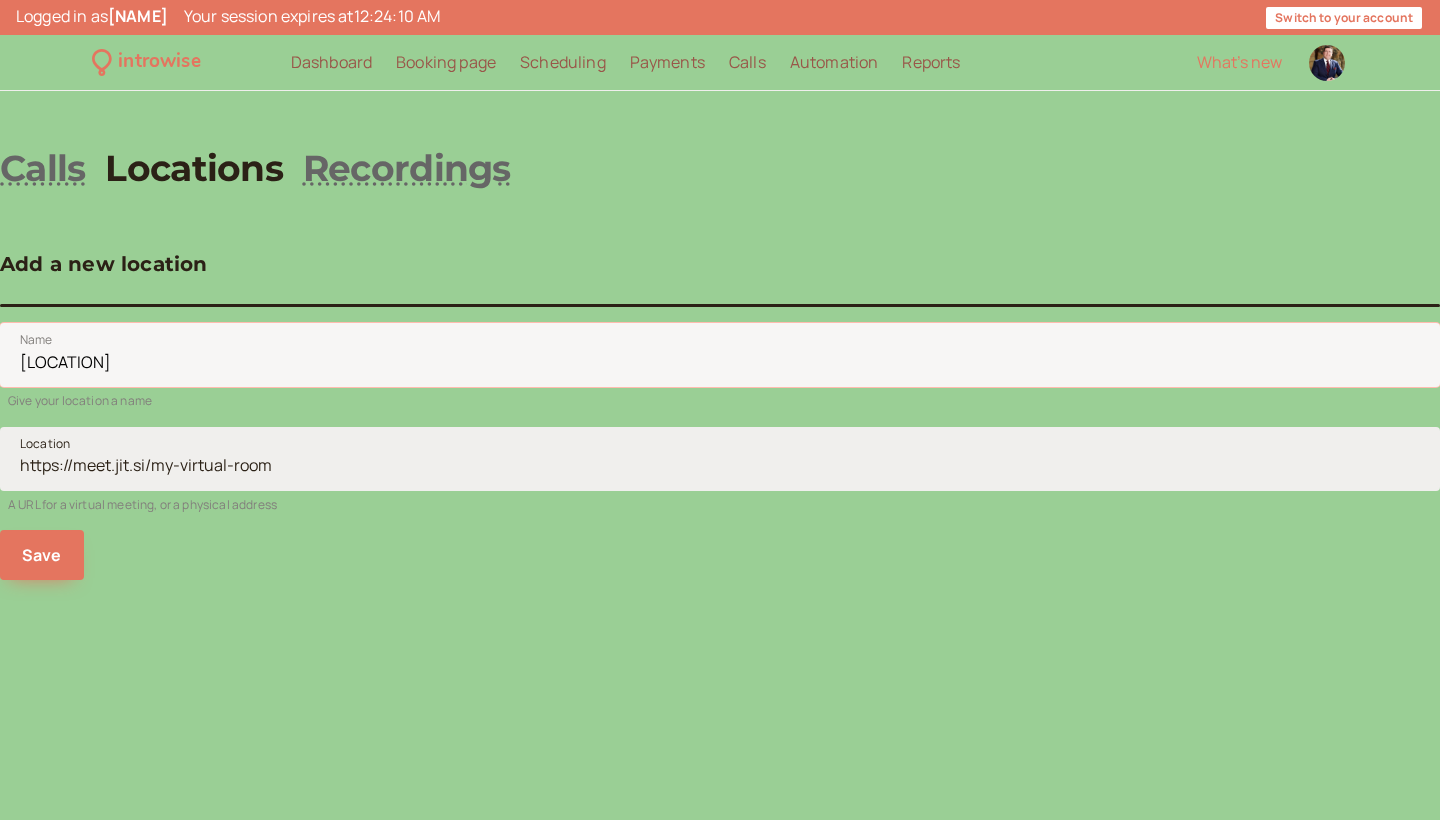 type on "[LOCATION]" 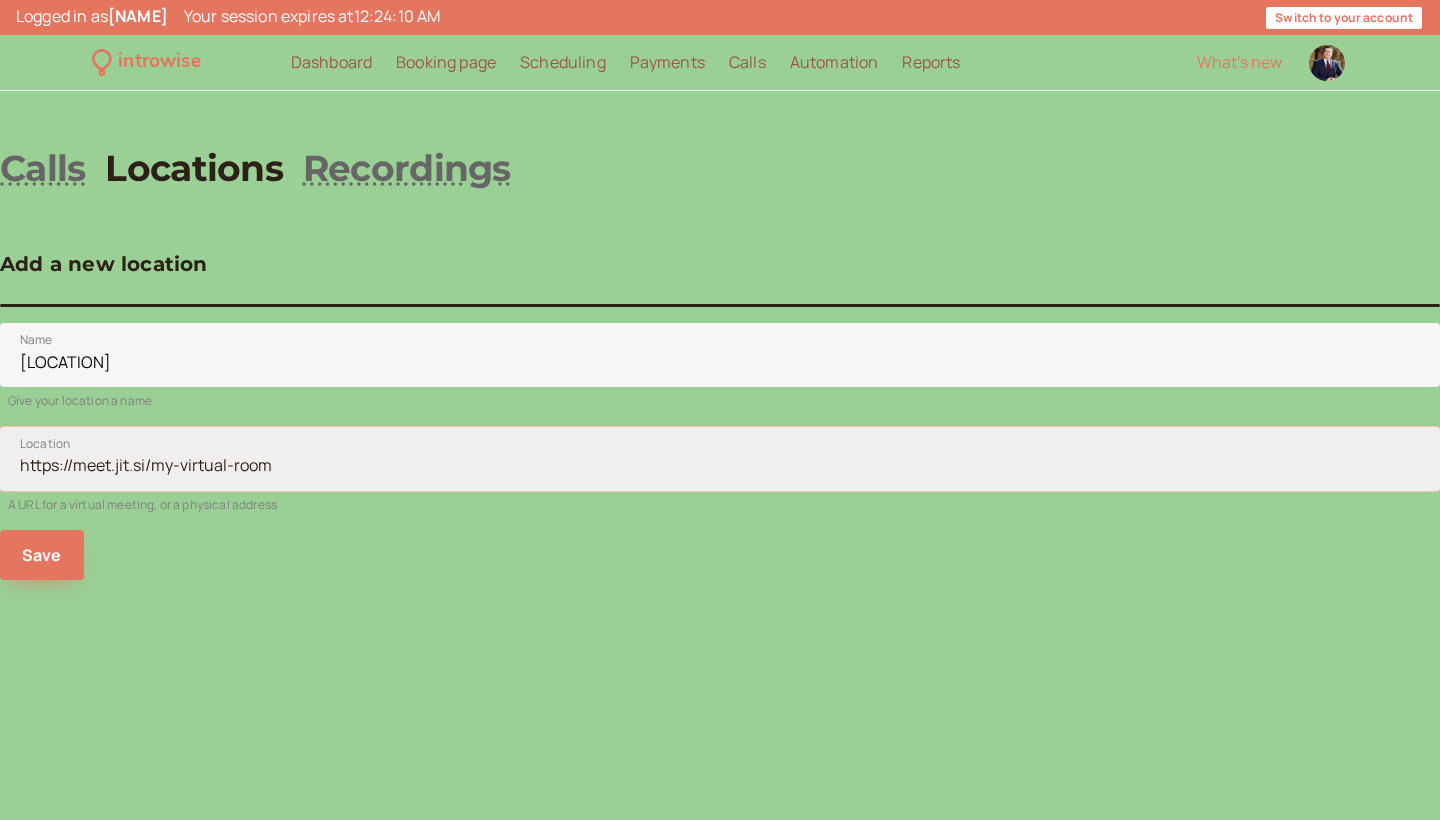 click on "Location" at bounding box center [720, 459] 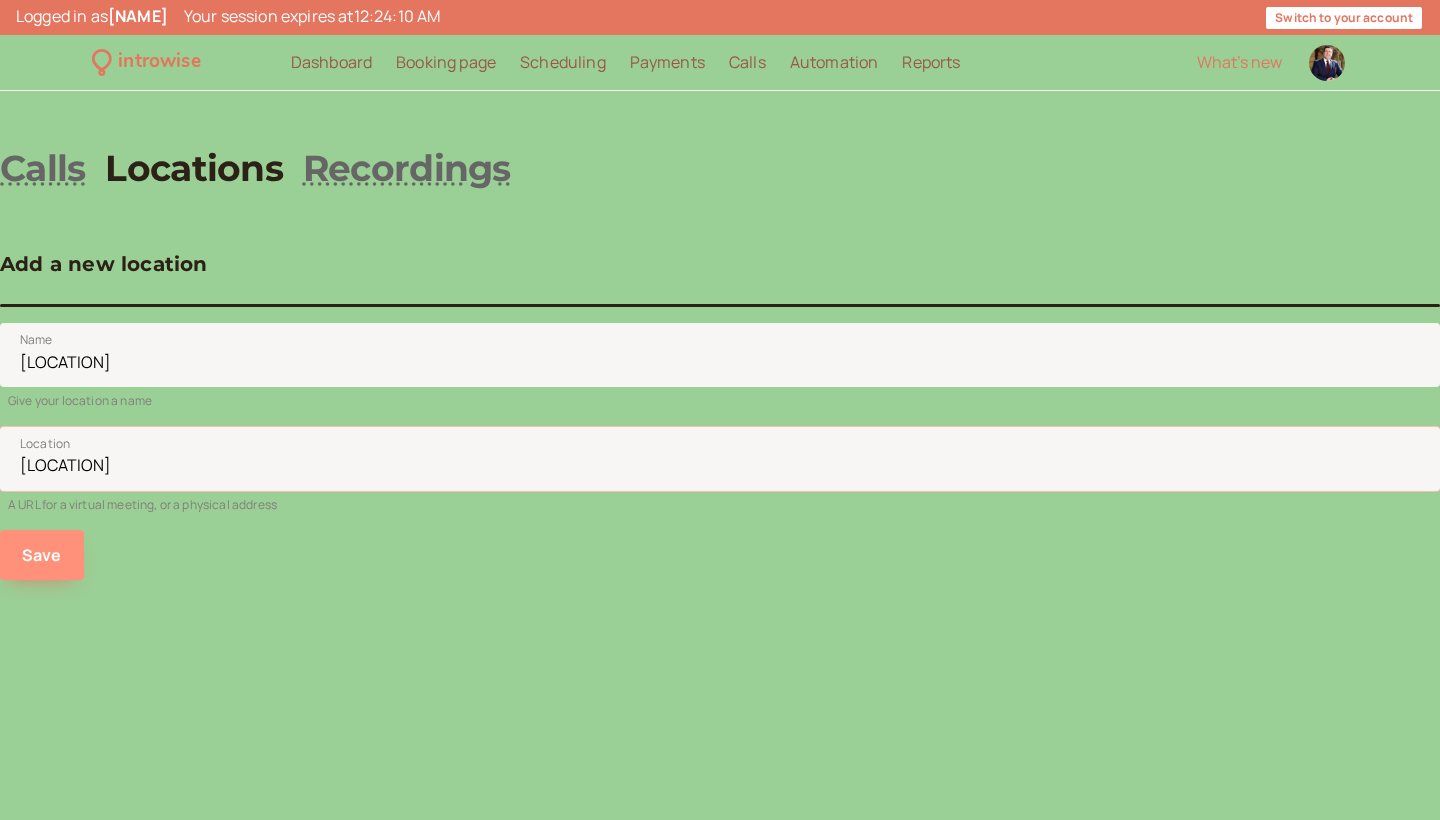 type on "[LOCATION]" 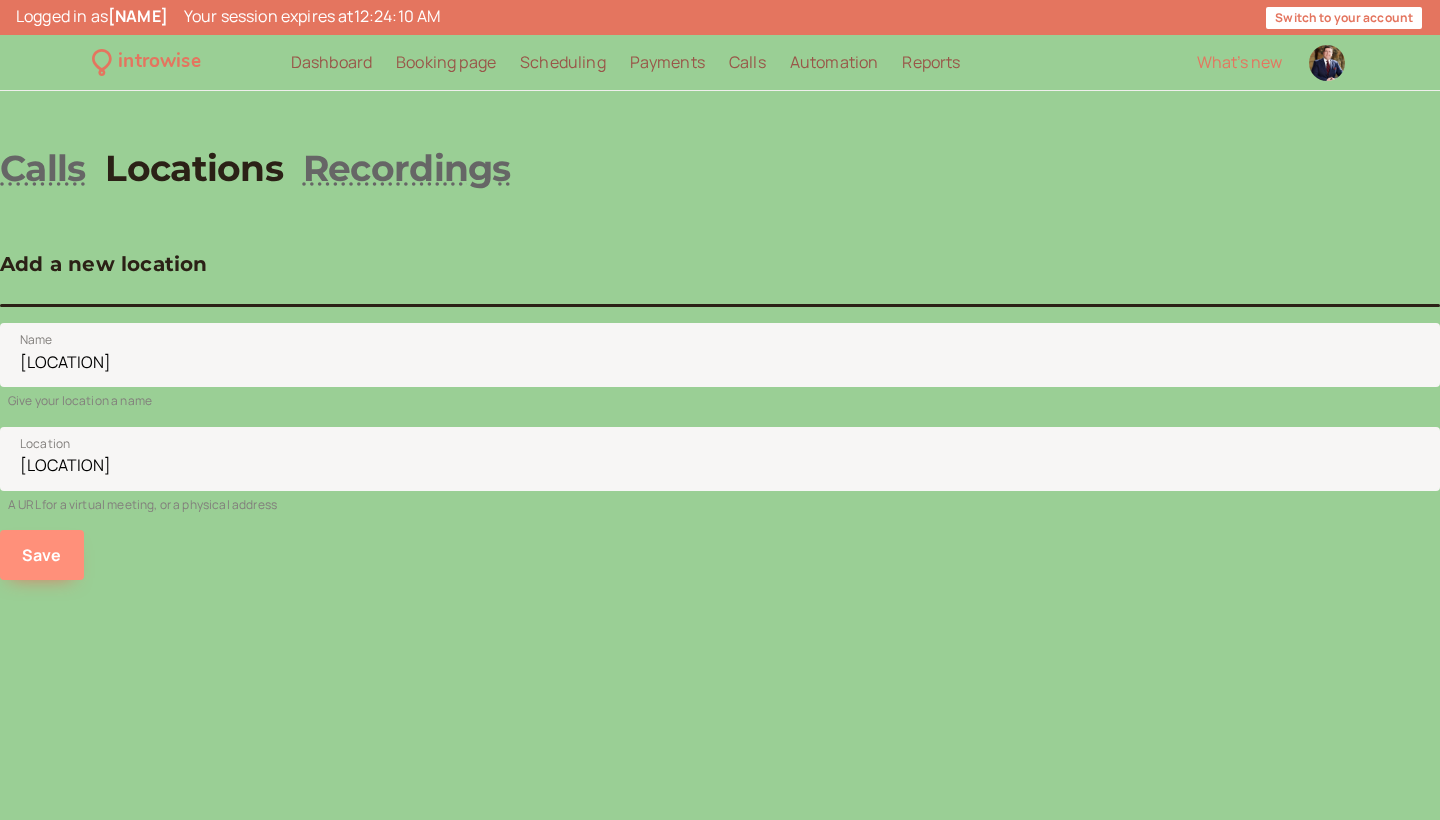 click on "Save" at bounding box center (42, 555) 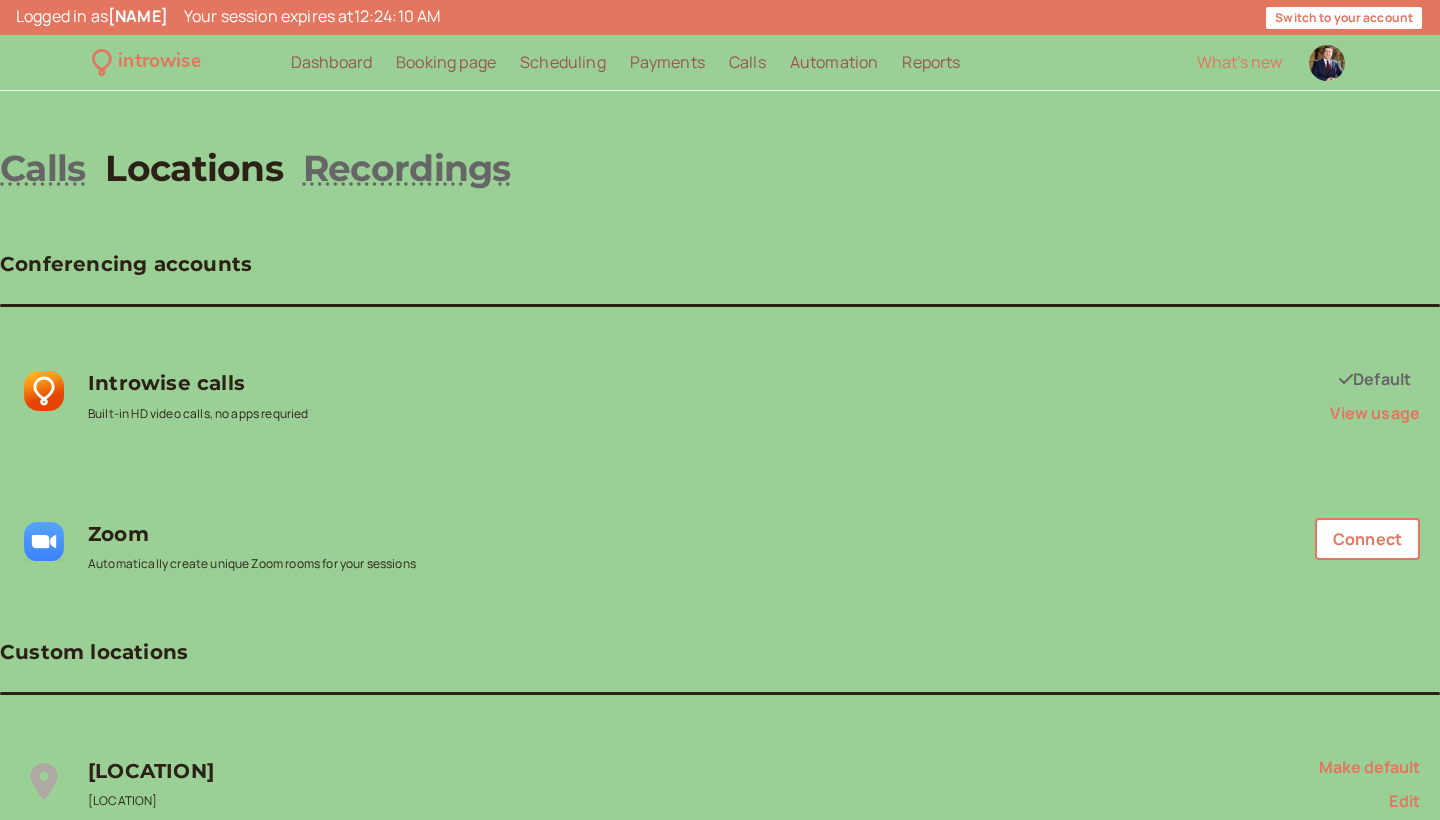 click on "Scheduling" at bounding box center [563, 62] 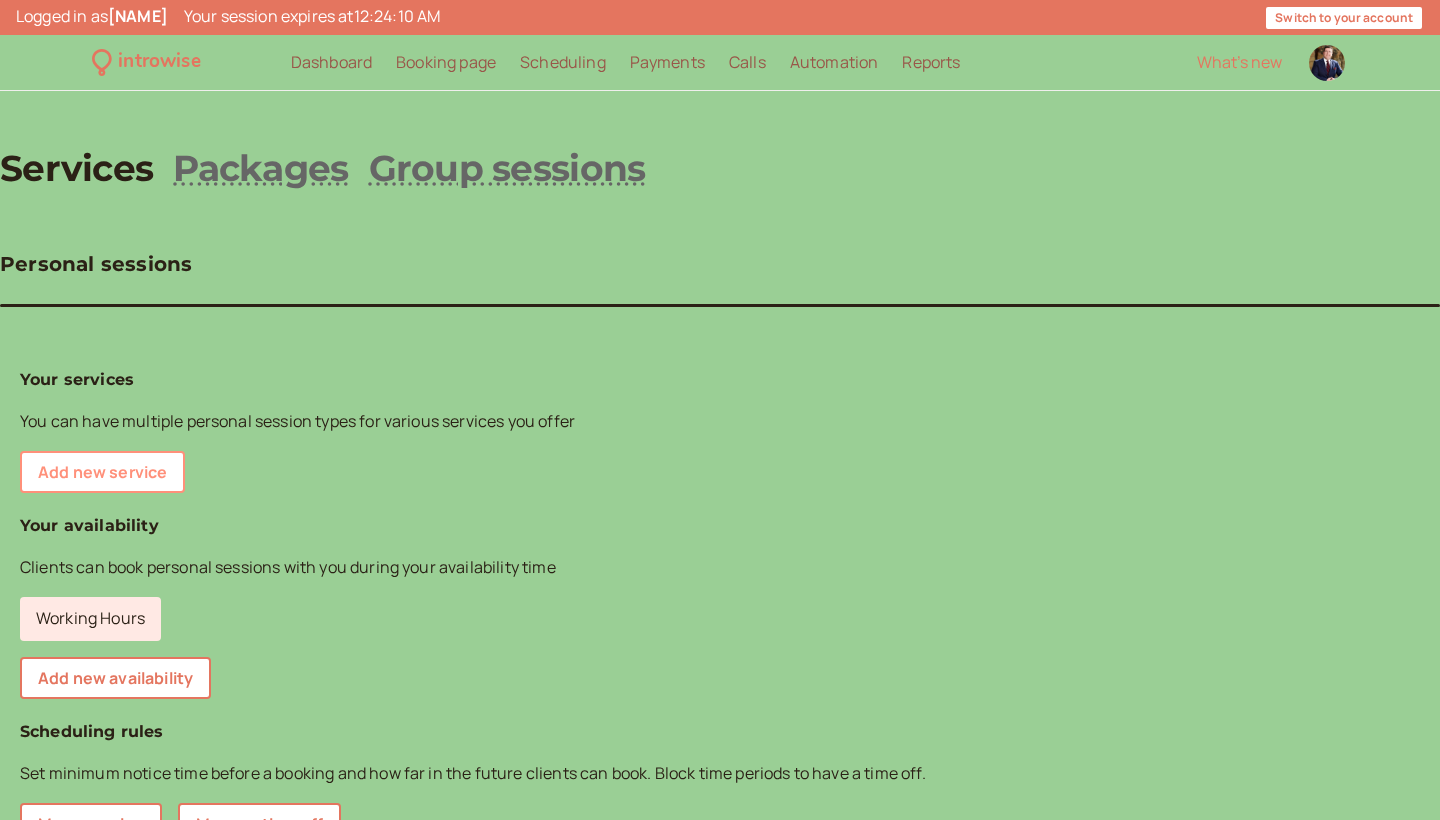 click on "Add new service" at bounding box center (102, 472) 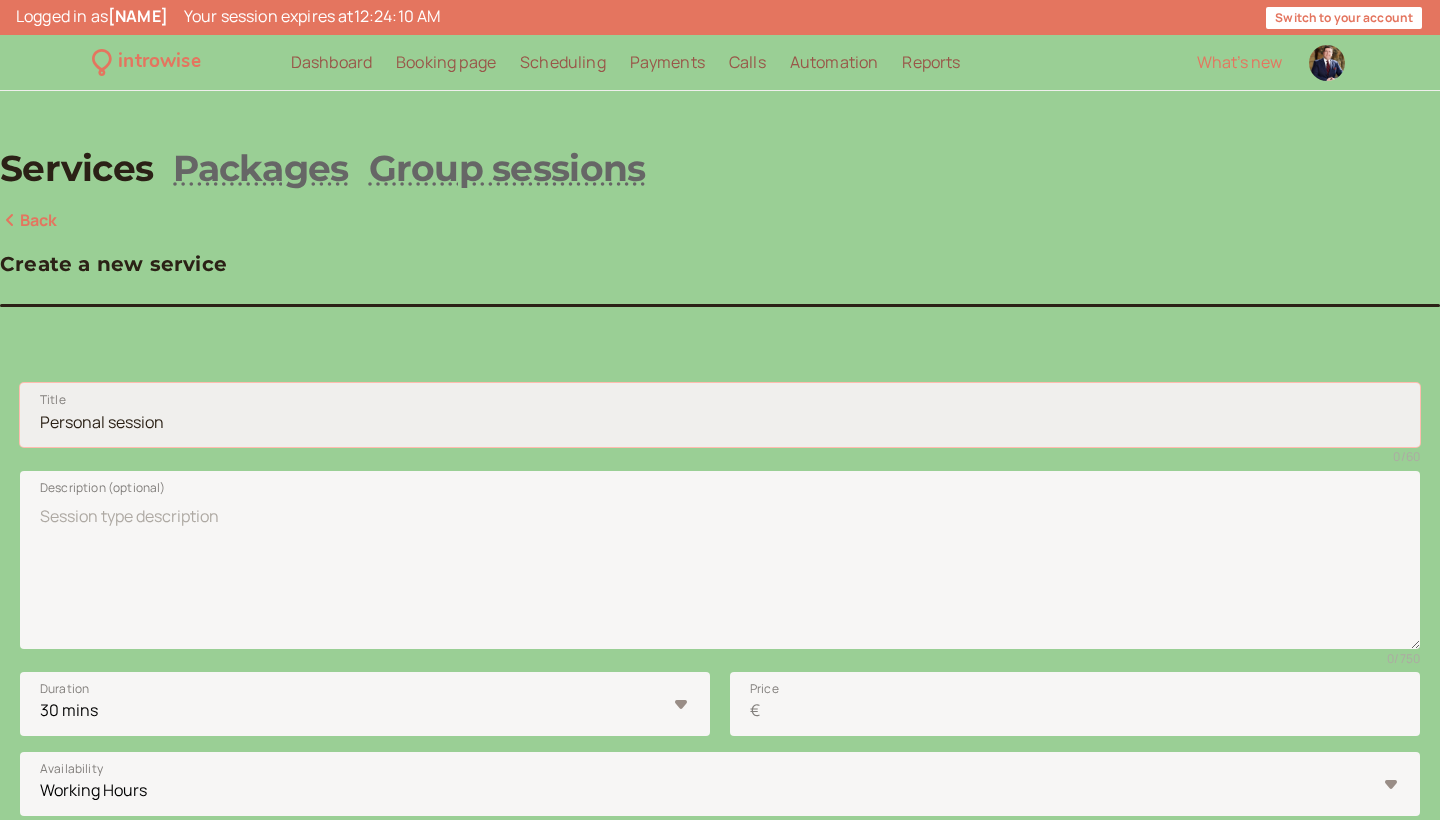 click on "Title" at bounding box center (720, 415) 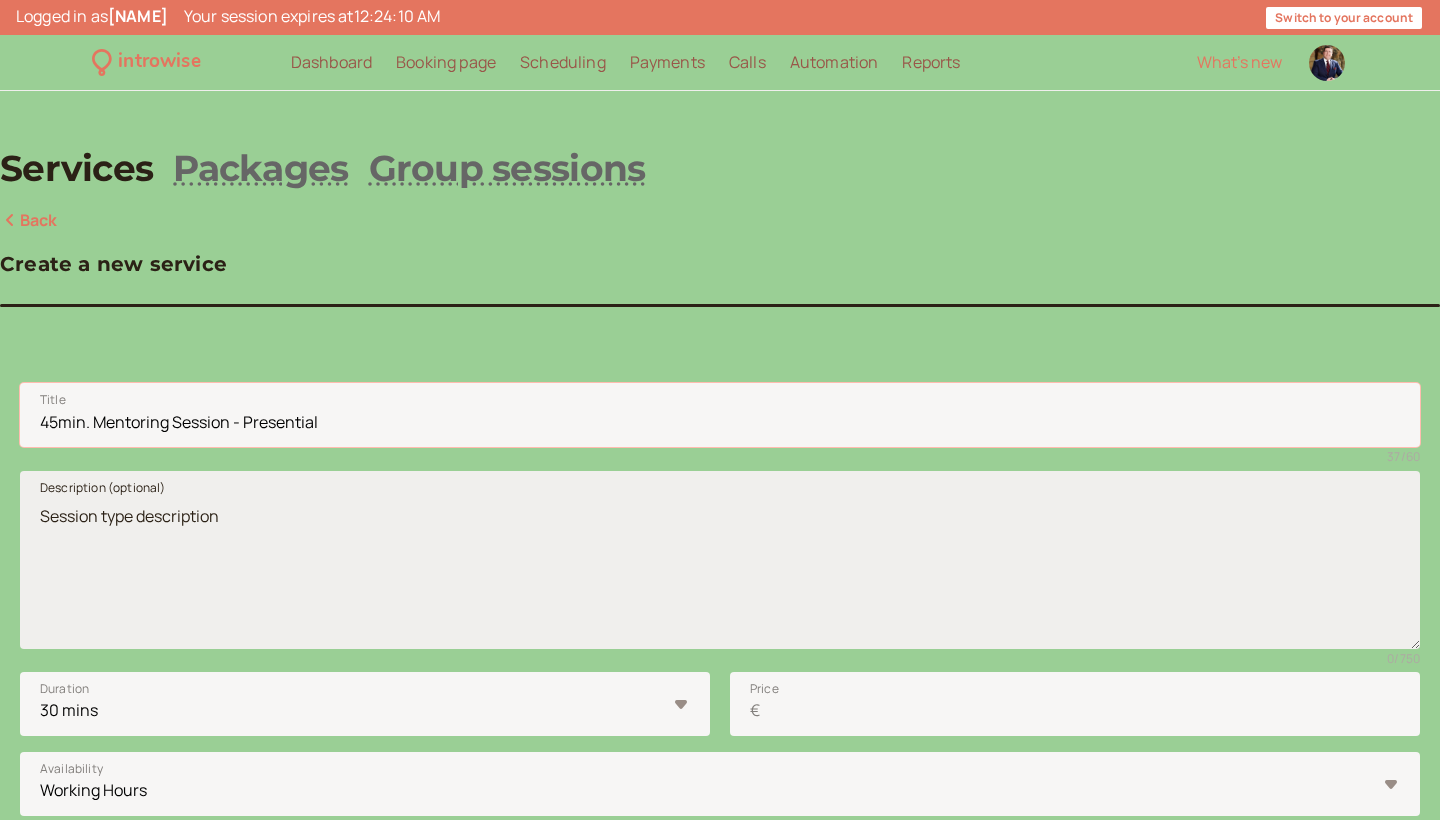 type on "45min. Mentoring Session - Presential" 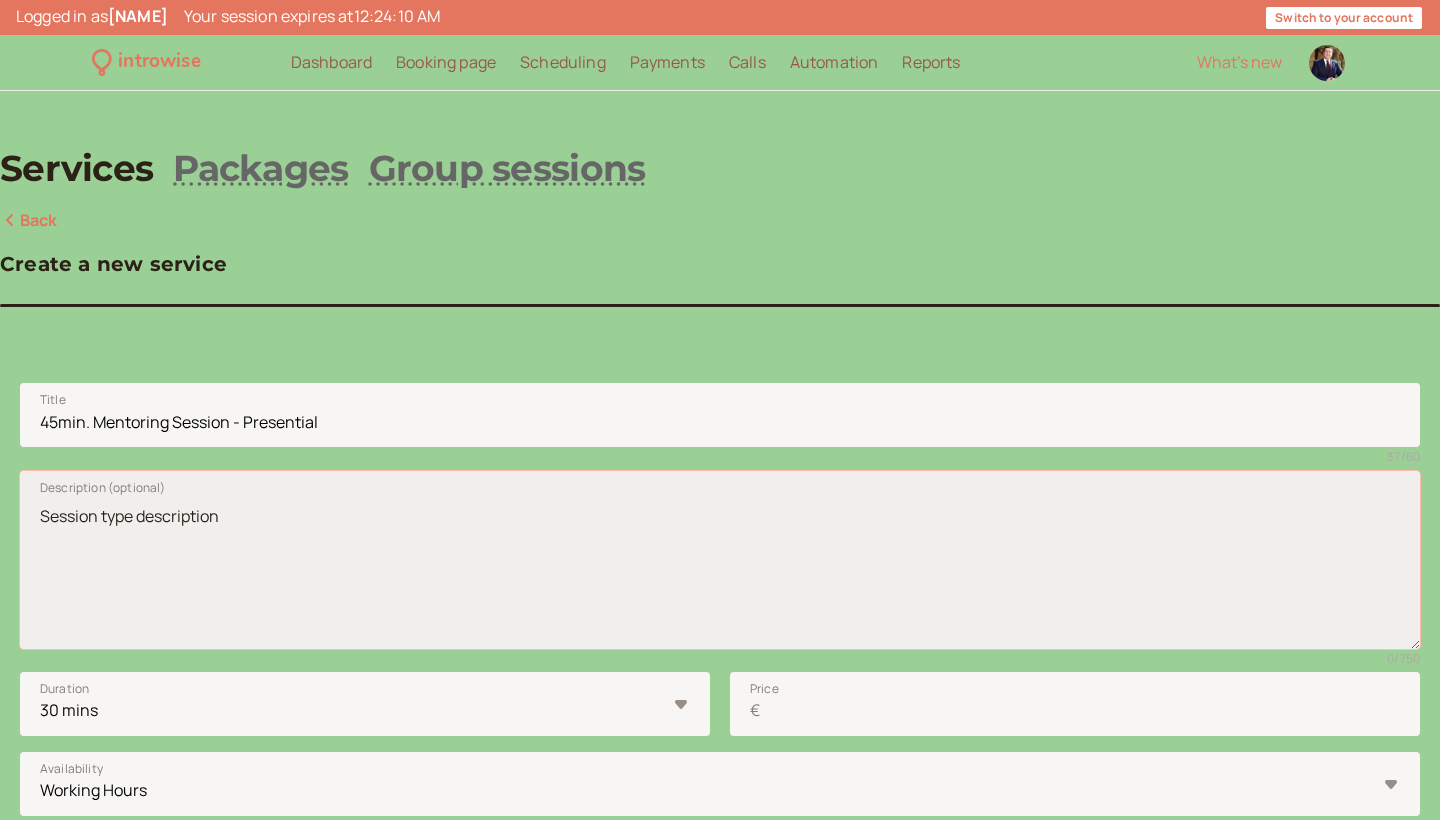 click on "Description (optional)" at bounding box center [720, 560] 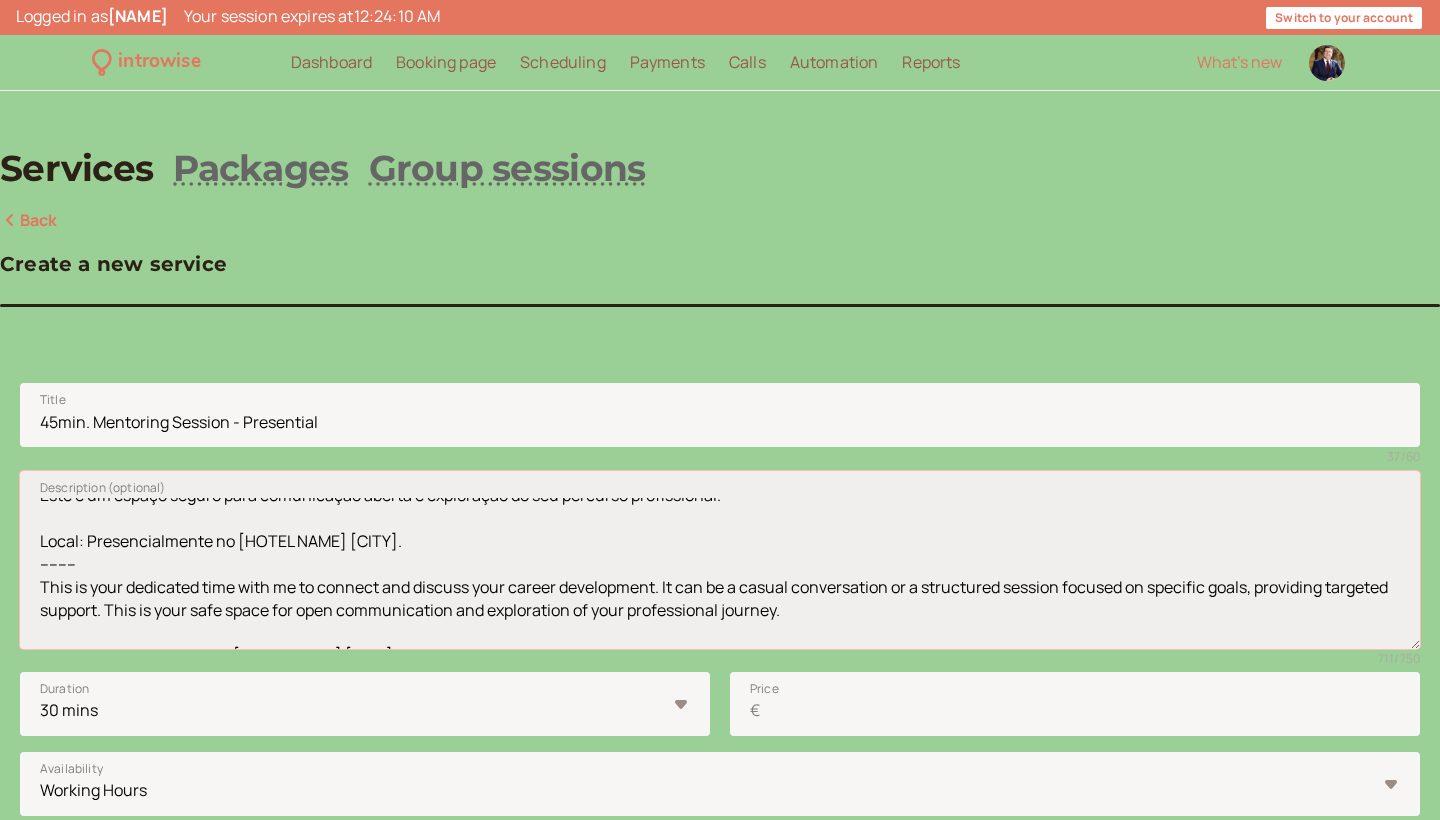 scroll, scrollTop: 96, scrollLeft: 0, axis: vertical 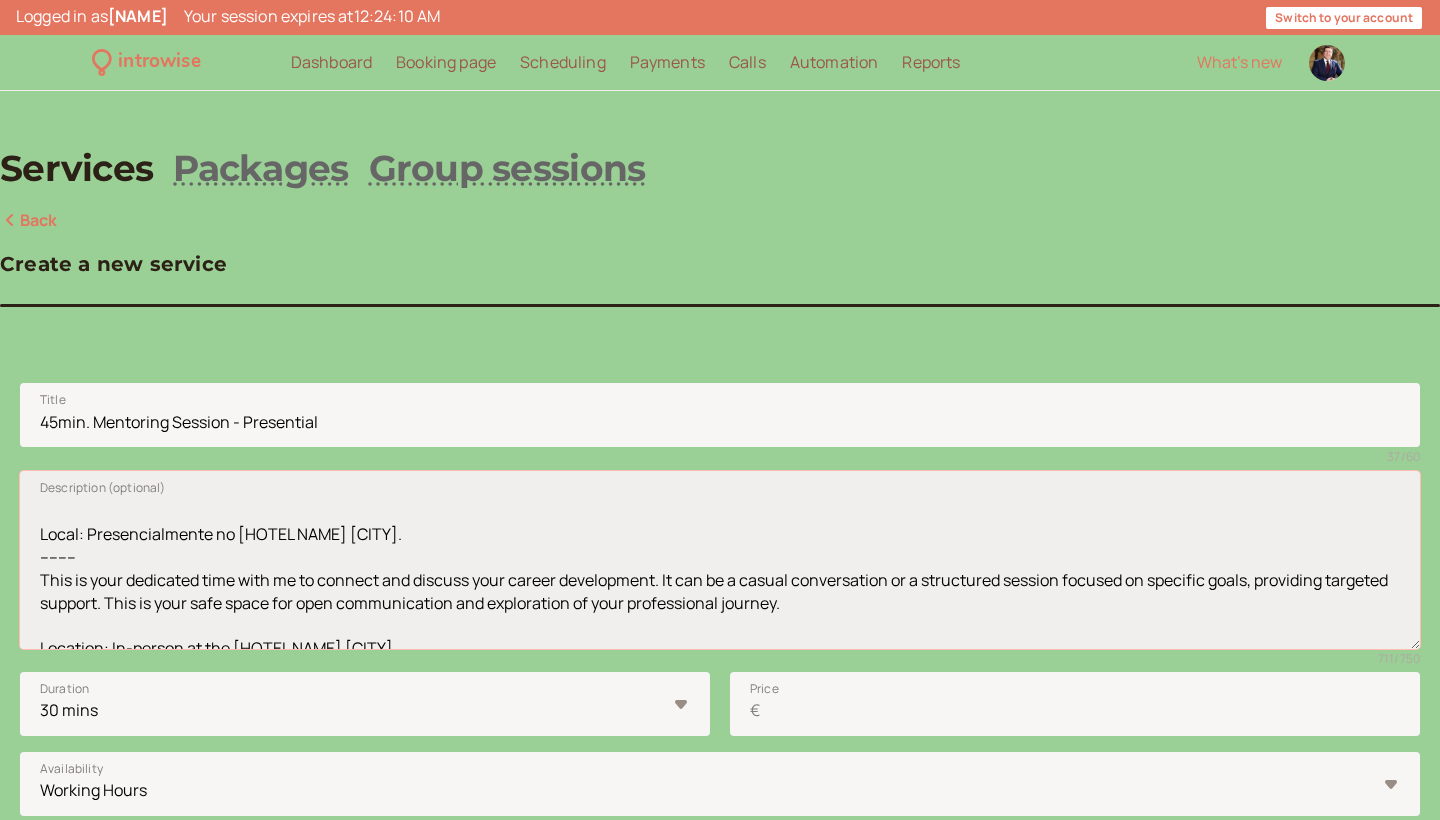 drag, startPoint x: 398, startPoint y: 573, endPoint x: 557, endPoint y: 578, distance: 159.0786 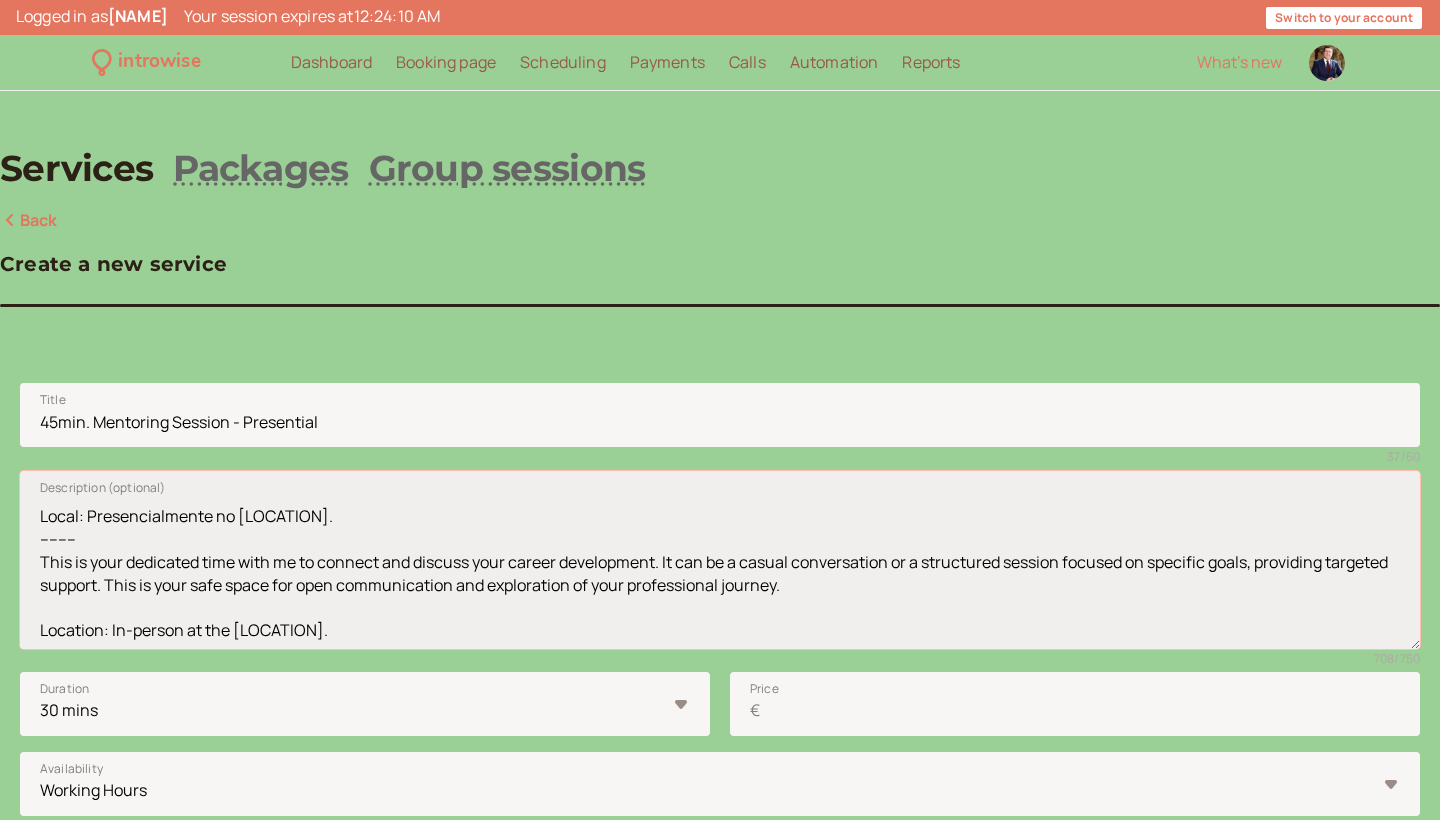 scroll, scrollTop: 193, scrollLeft: 0, axis: vertical 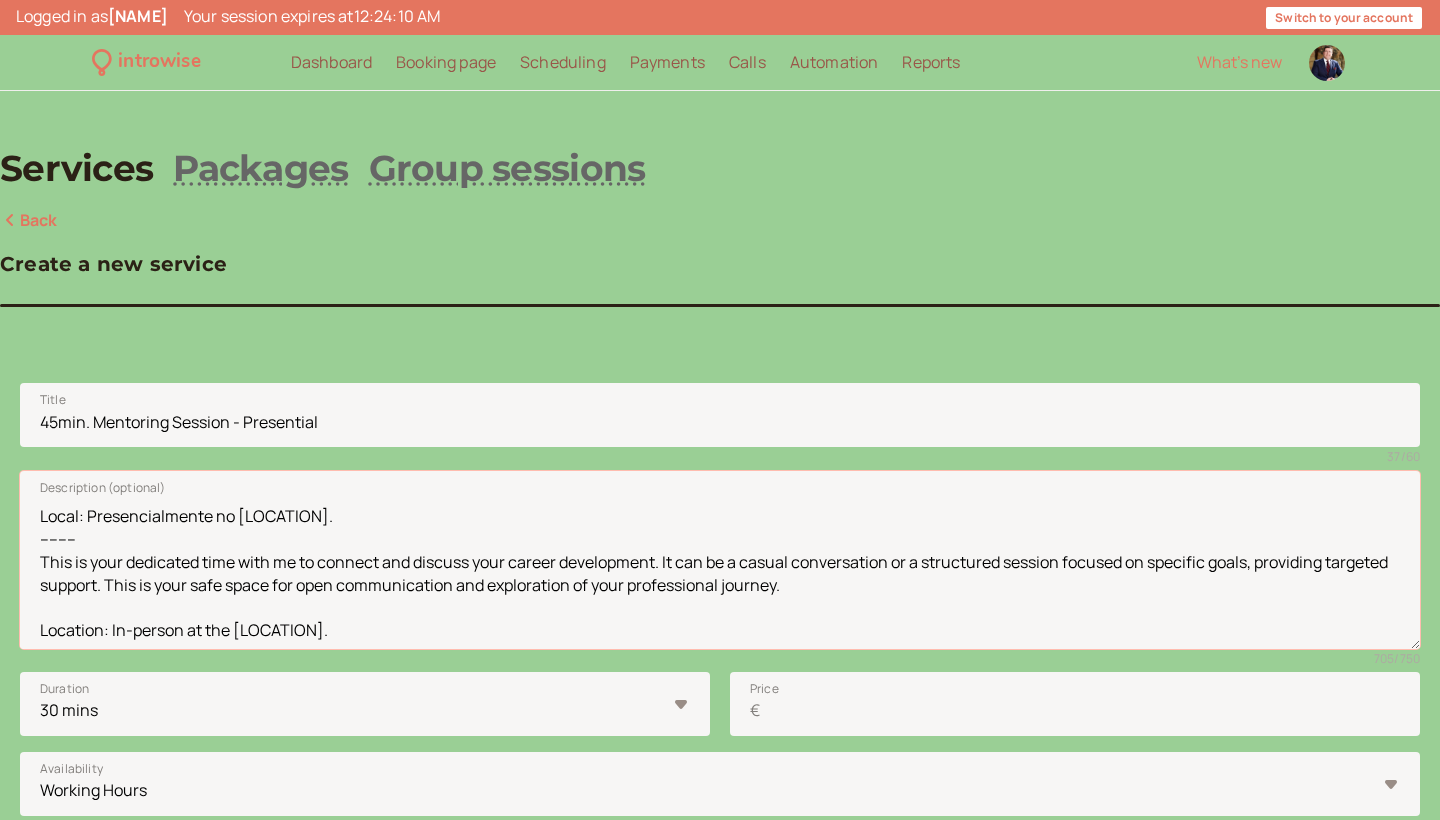 type on "(Sessão de mentoring de 45min. - Presencial)
Momento dedicado para conexão e discussão do seu desenvolvimento profissional, seja através de uma conversa casual ou de uma sessão estruturada focada em objetivos específicos. Este é um espaço seguro para comunicação aberta e exploração do seu percurso profissional.
Local: Presencialmente no [LOCATION].
--------
This is your dedicated time with me to connect and discuss your career development. It can be a casual conversation or a structured session focused on specific goals, providing targeted support. This is your safe space for open communication and exploration of your professional journey.
Location: In-person at the [LOCATION]." 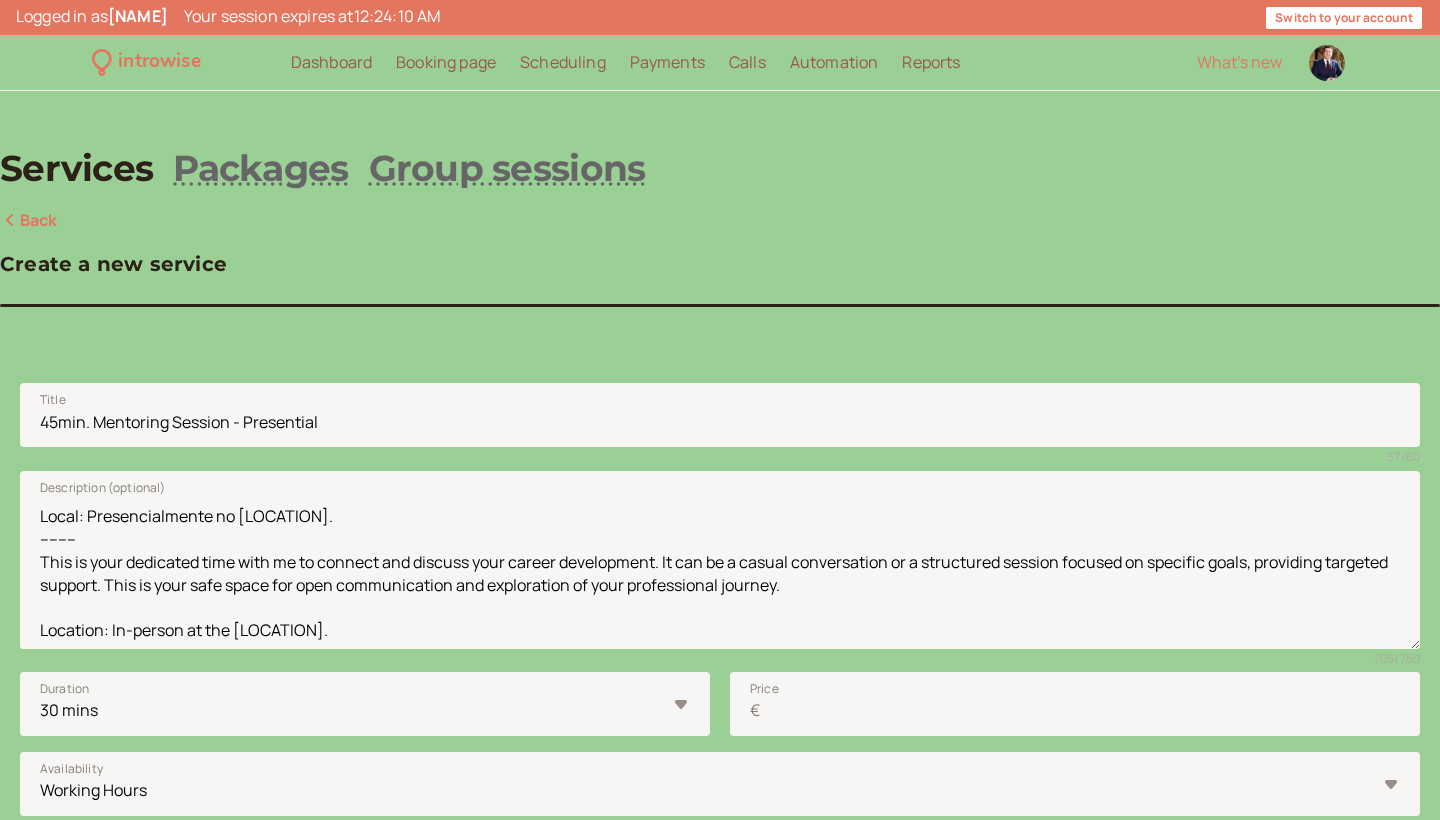 click at bounding box center [720, 1384] 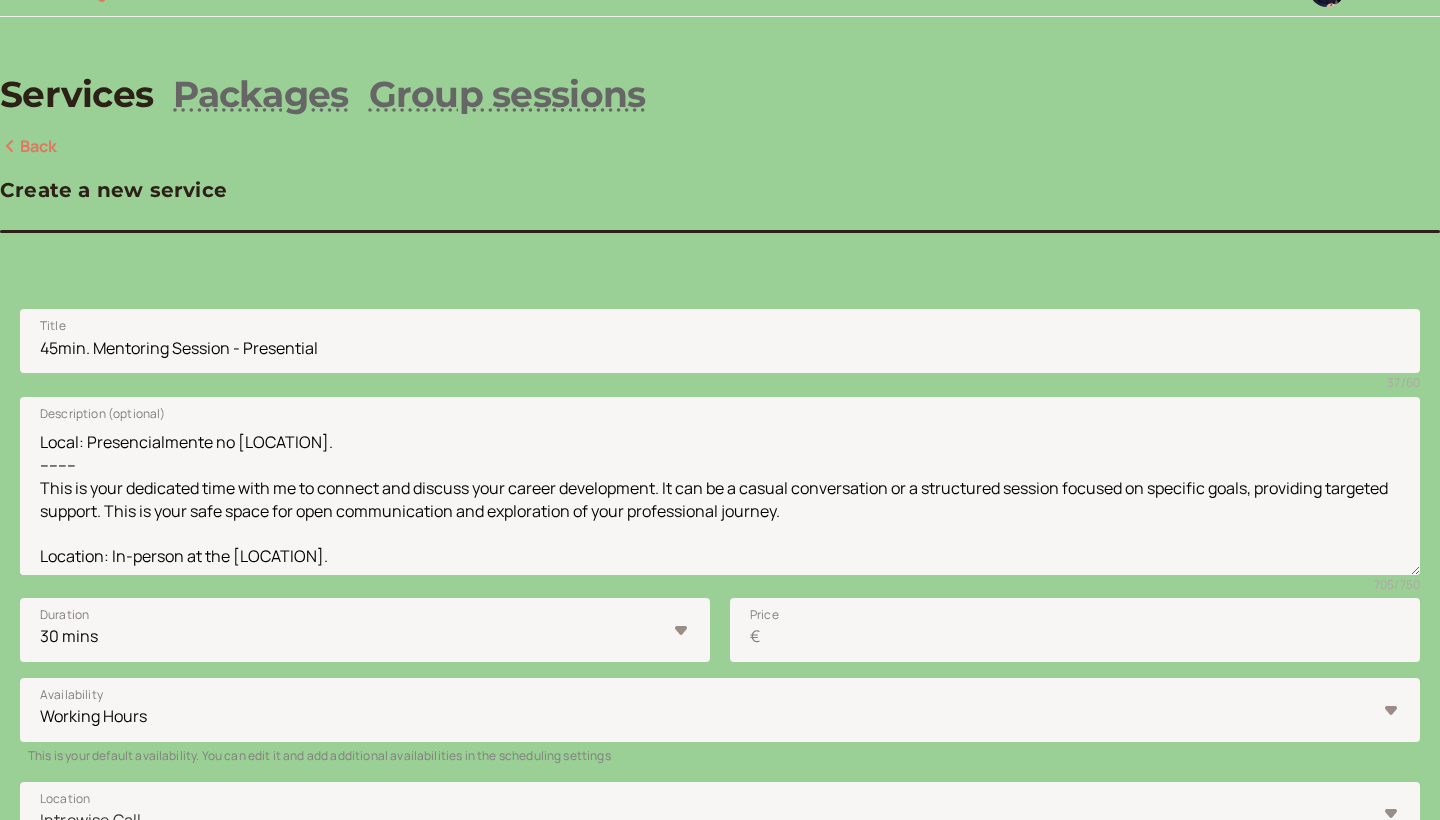 scroll, scrollTop: 111, scrollLeft: 0, axis: vertical 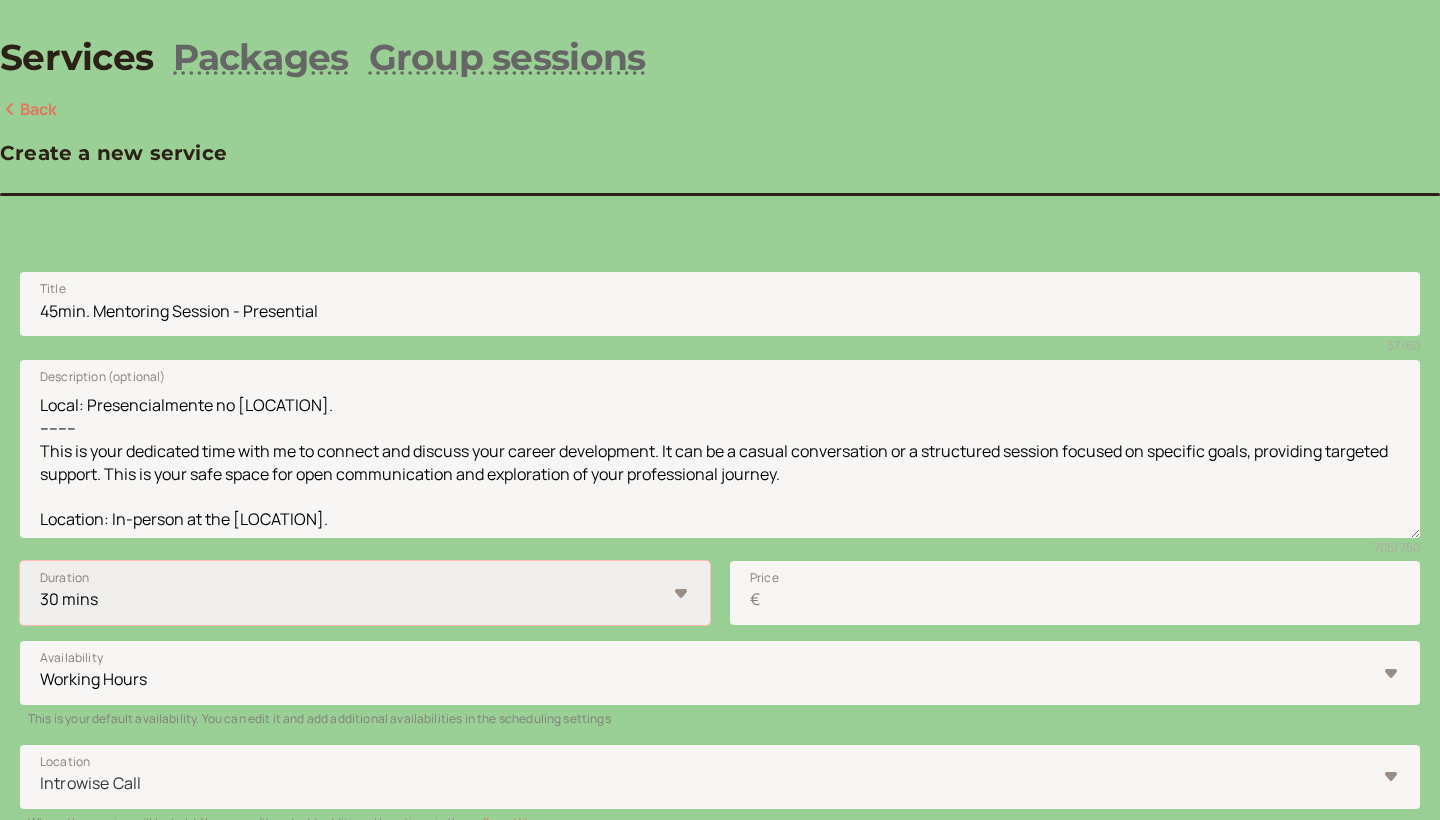select on "45" 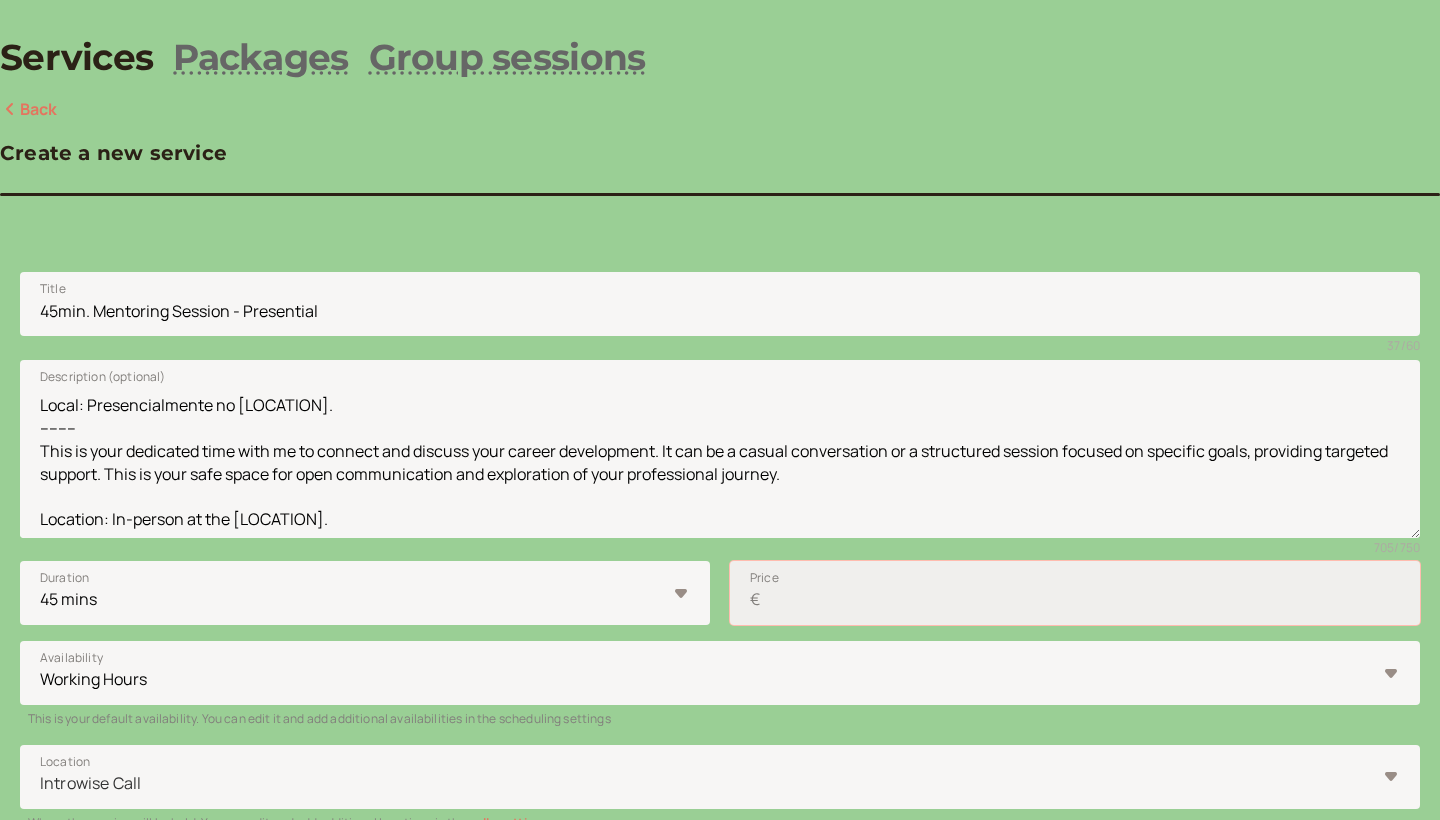 click on "Price €" at bounding box center (1075, 593) 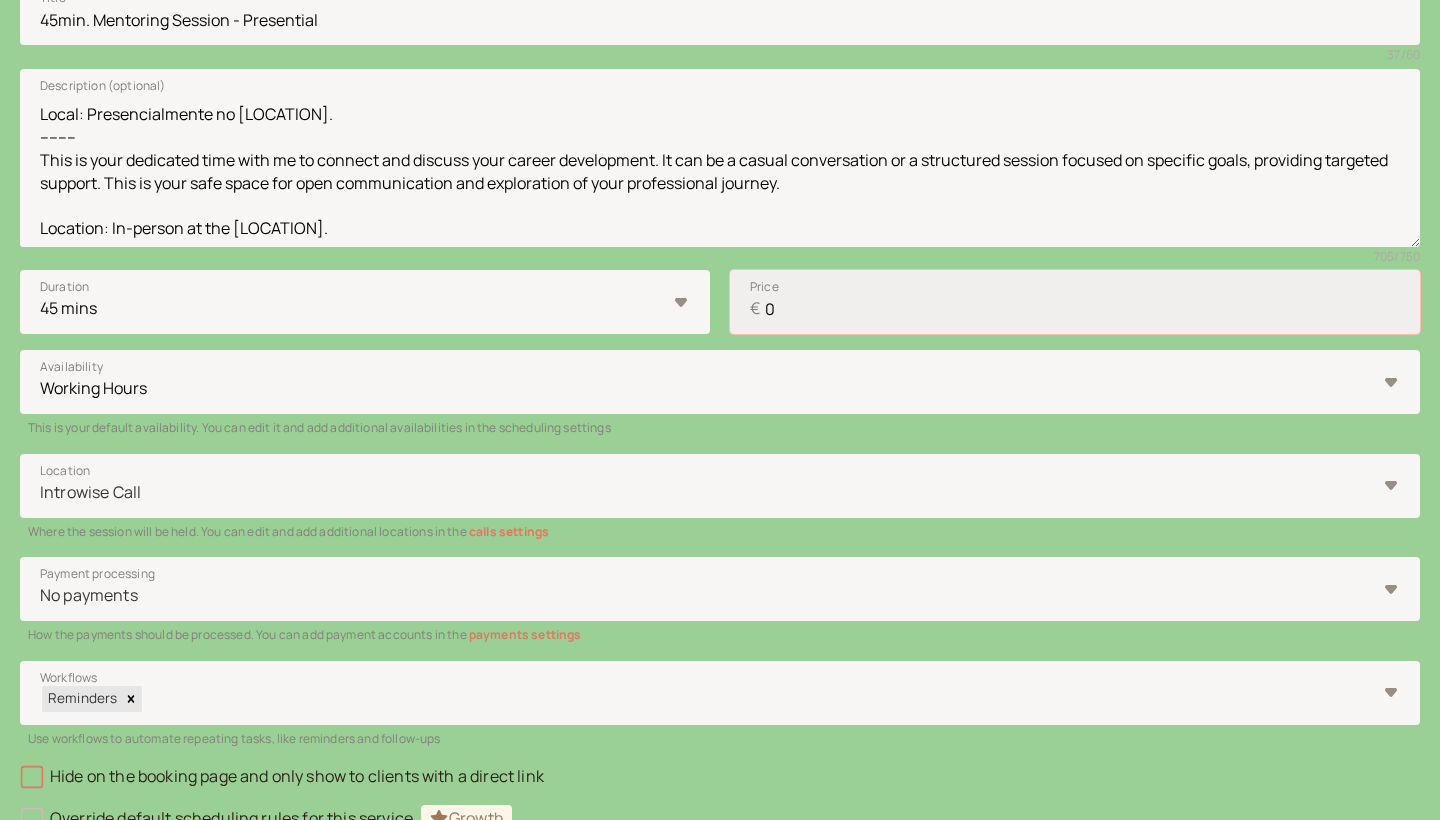 scroll, scrollTop: 428, scrollLeft: 0, axis: vertical 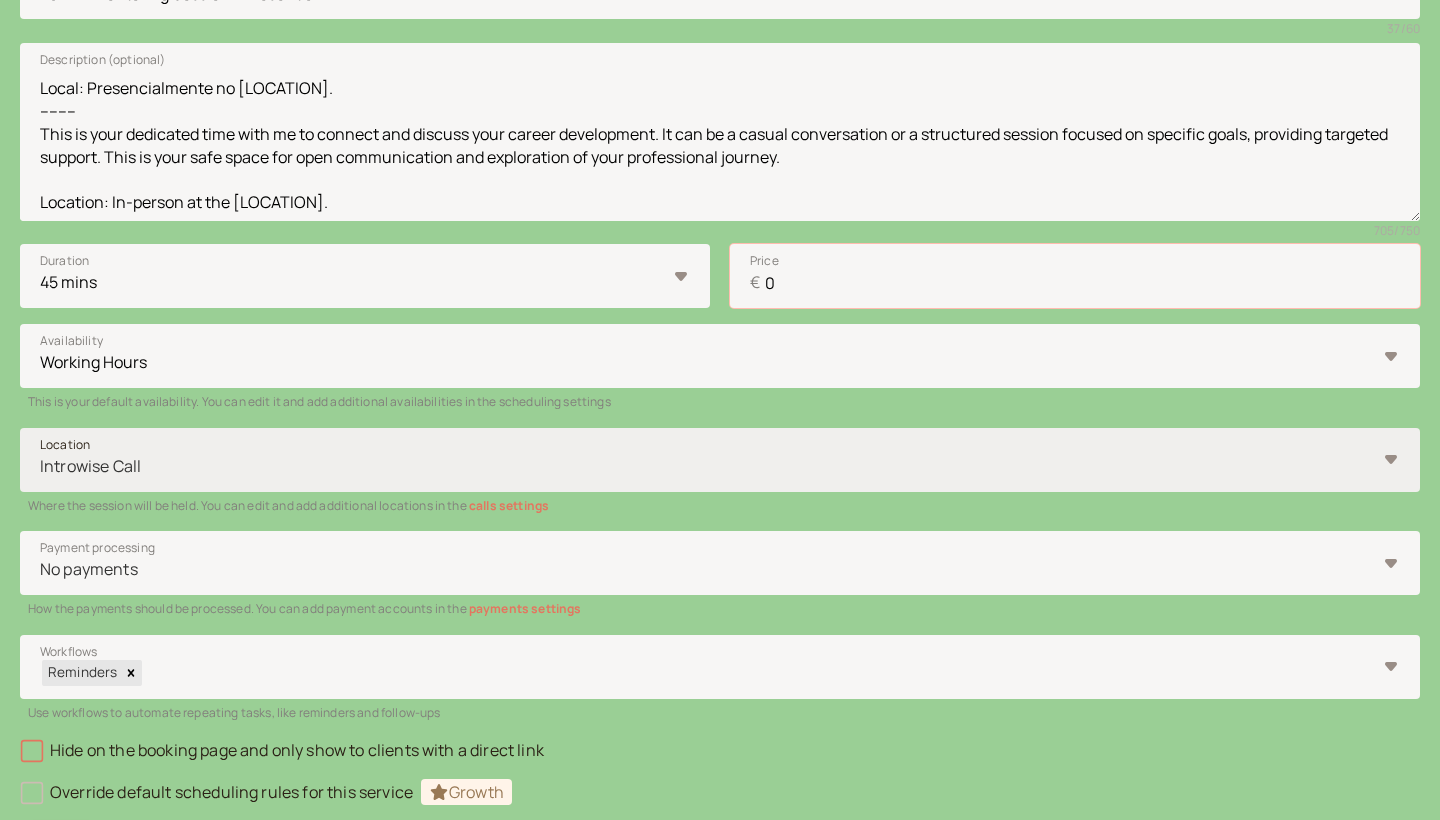 type on "0" 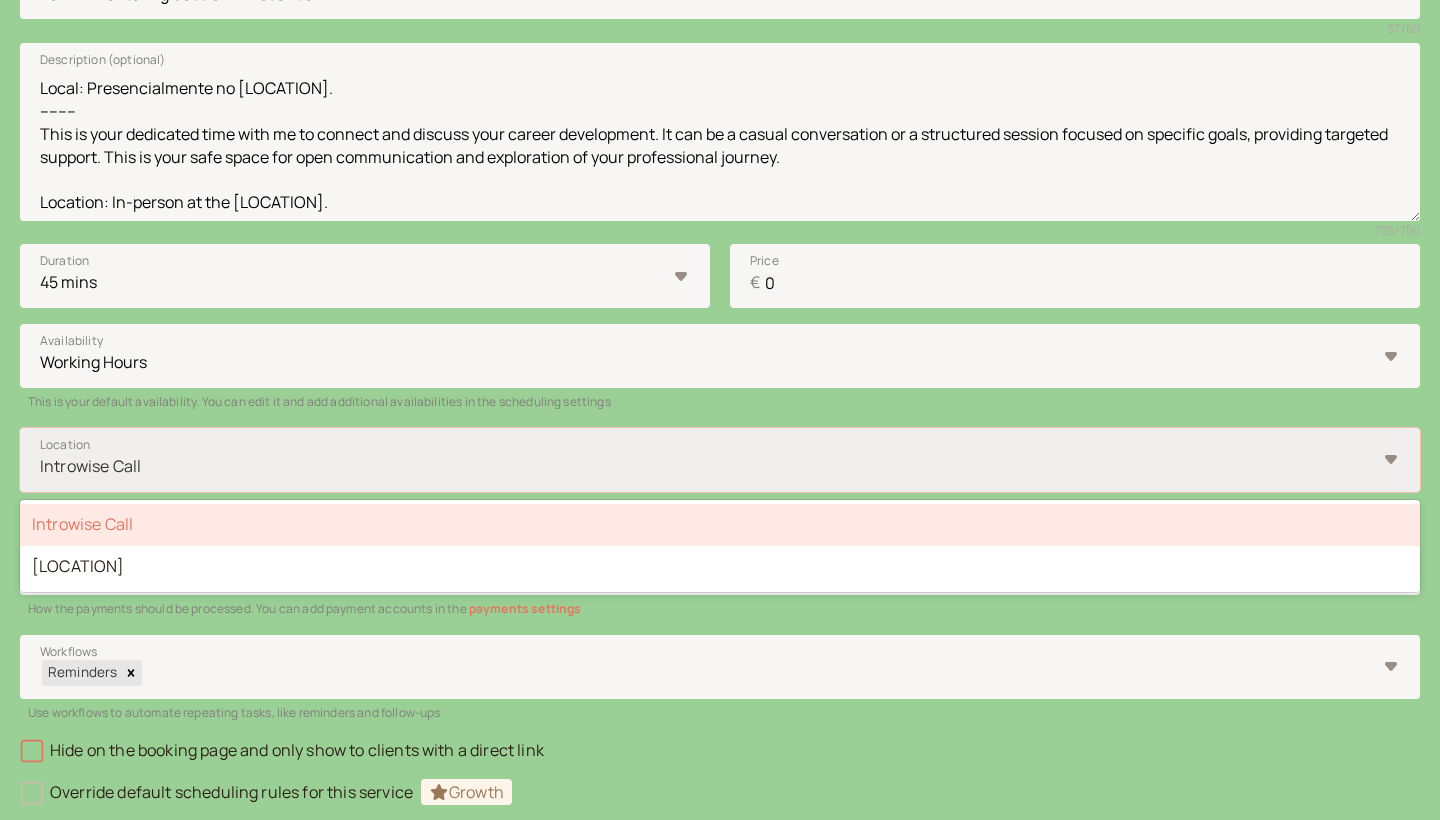 click at bounding box center (707, 466) 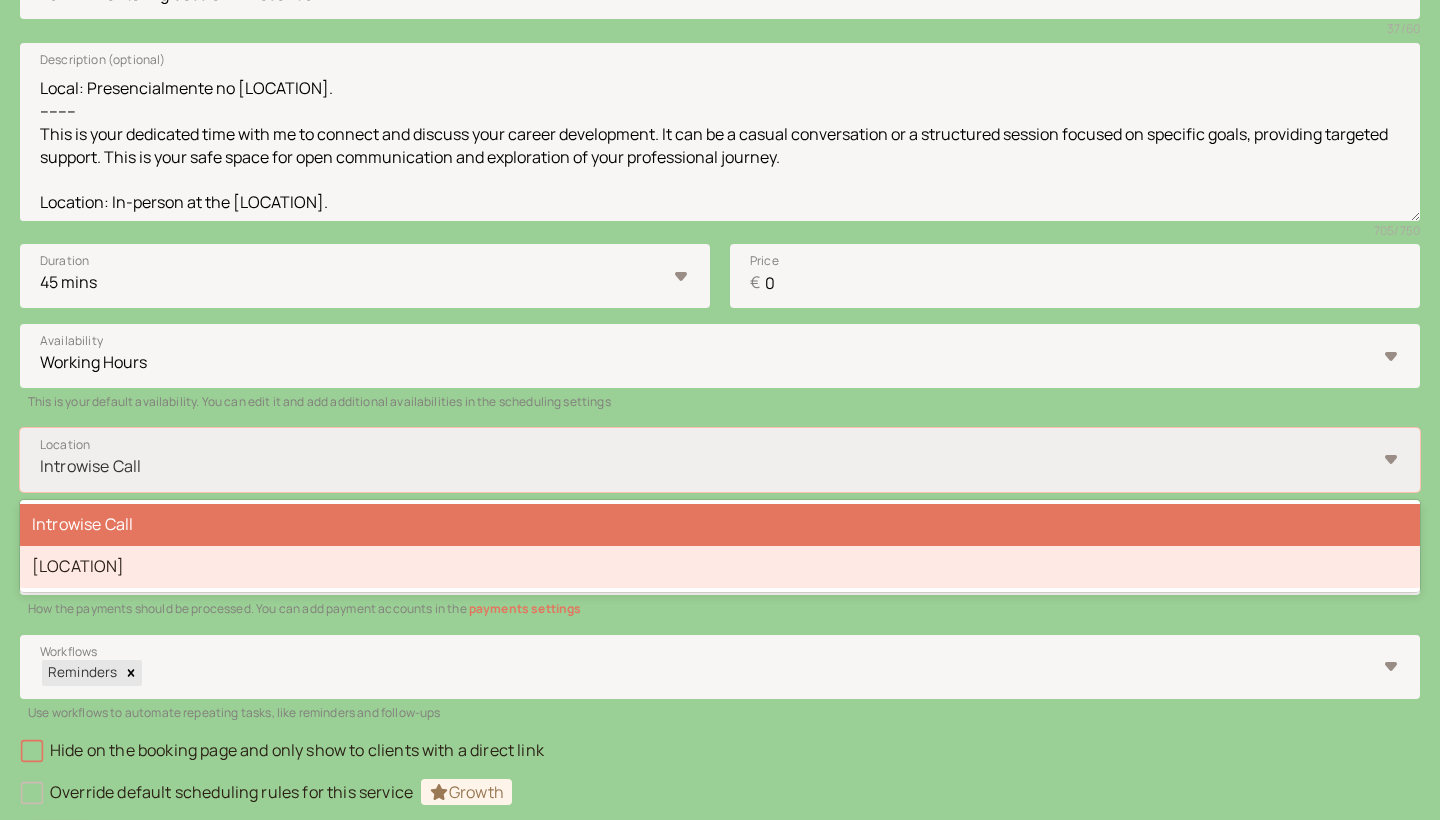 click on "Domes Lake Algarve" at bounding box center (720, 567) 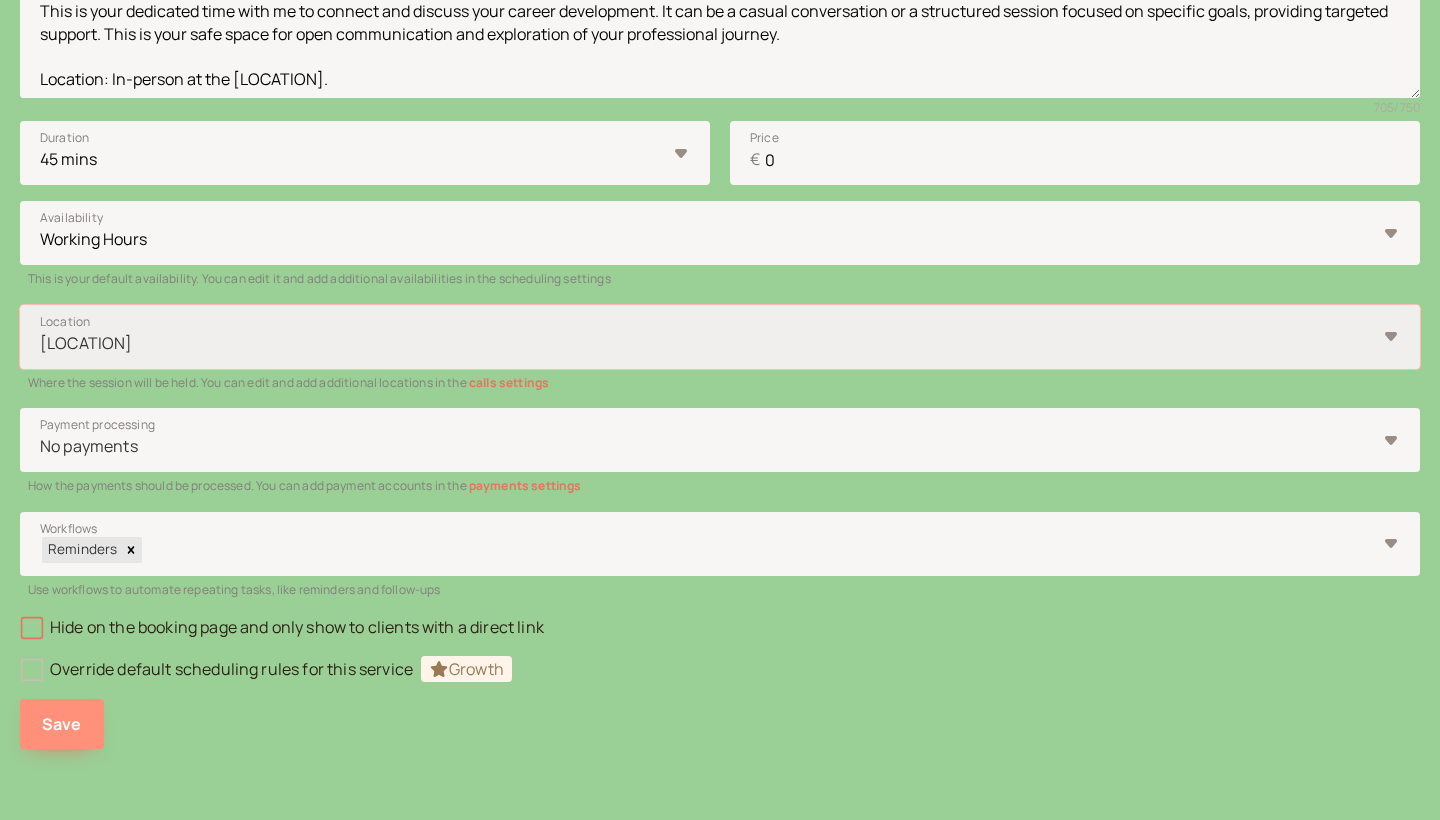 click on "Save" at bounding box center [62, 724] 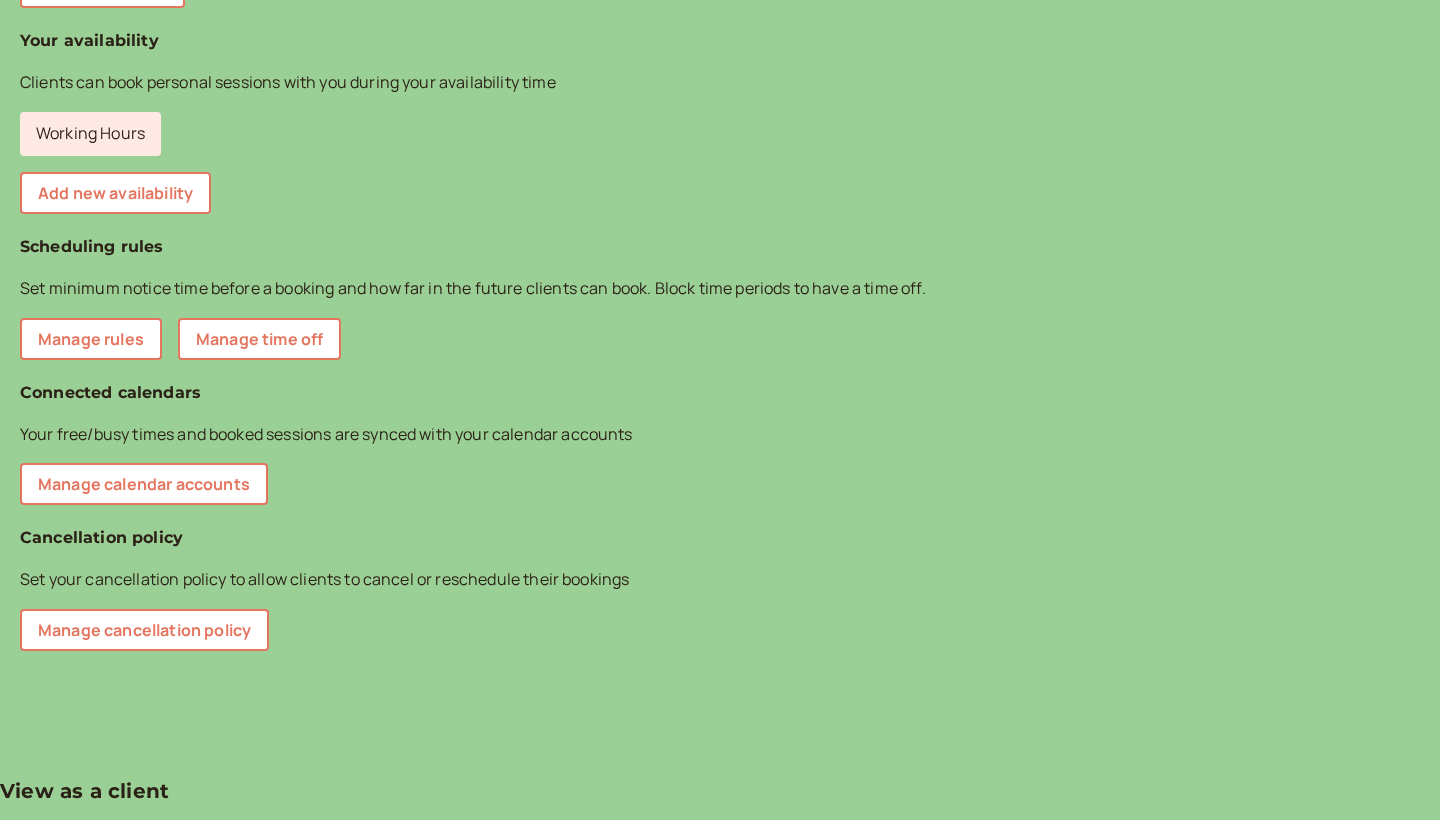 scroll, scrollTop: 35, scrollLeft: 0, axis: vertical 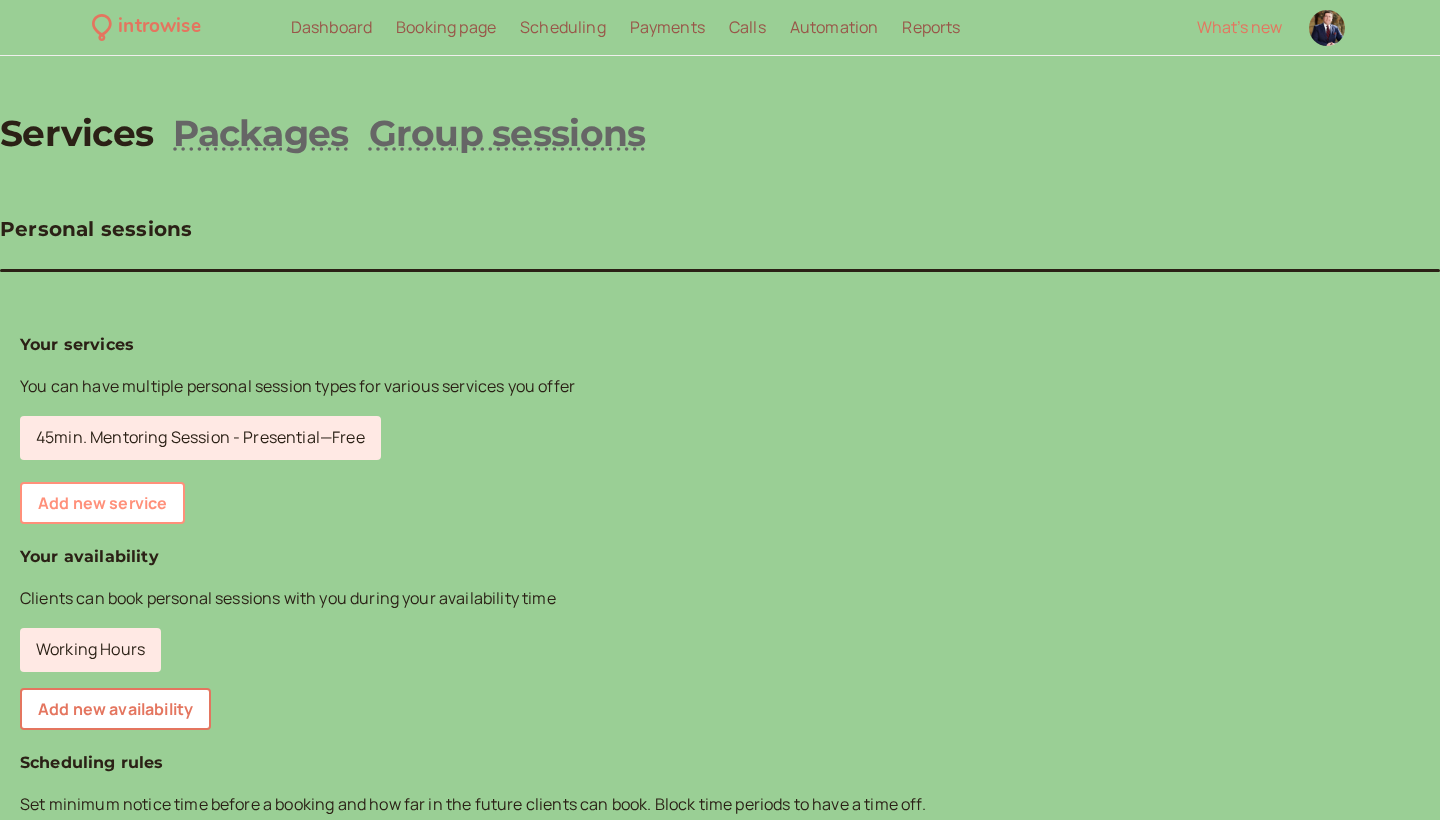 click on "Add new service" at bounding box center [102, 503] 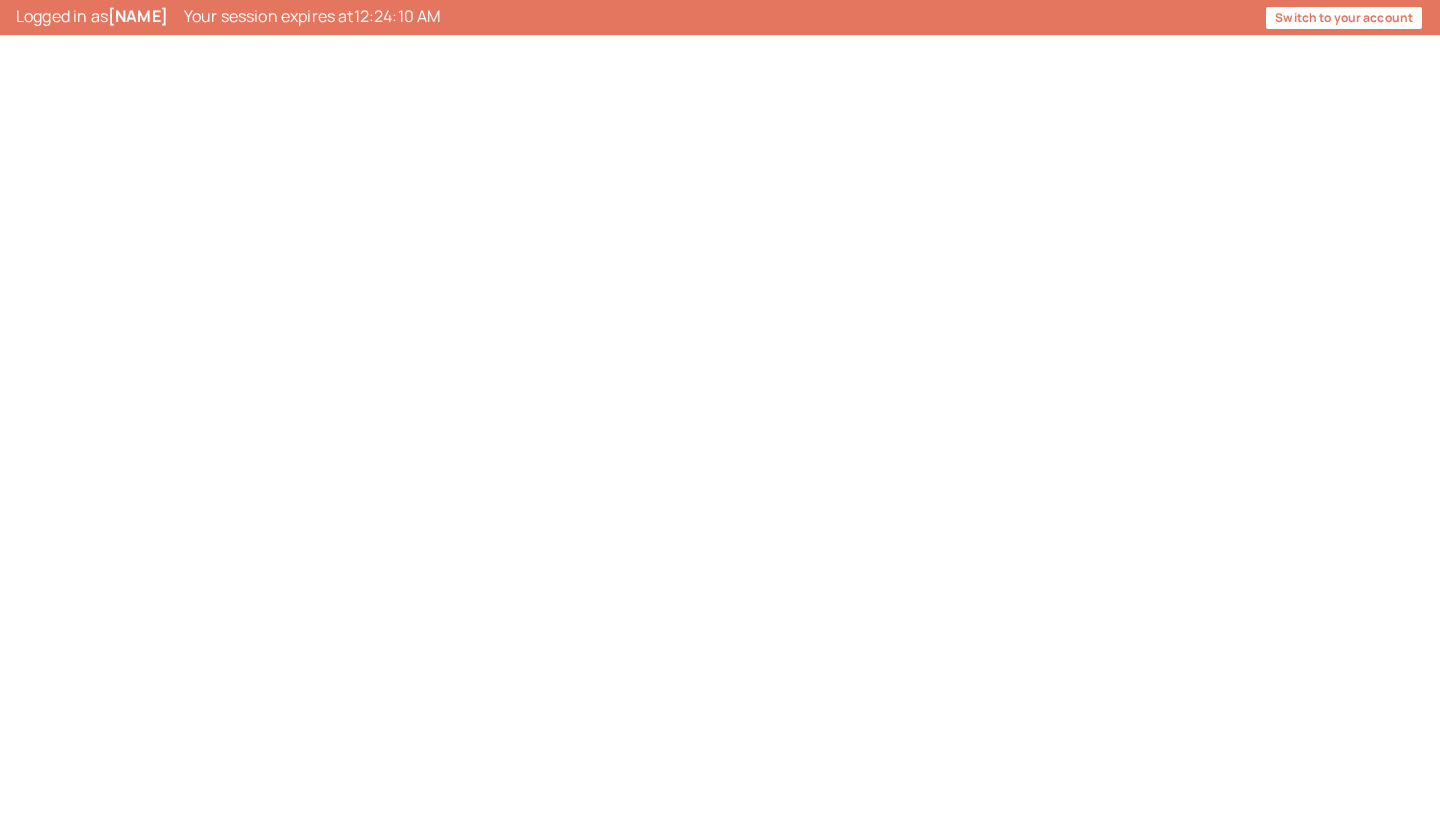 scroll, scrollTop: 0, scrollLeft: 0, axis: both 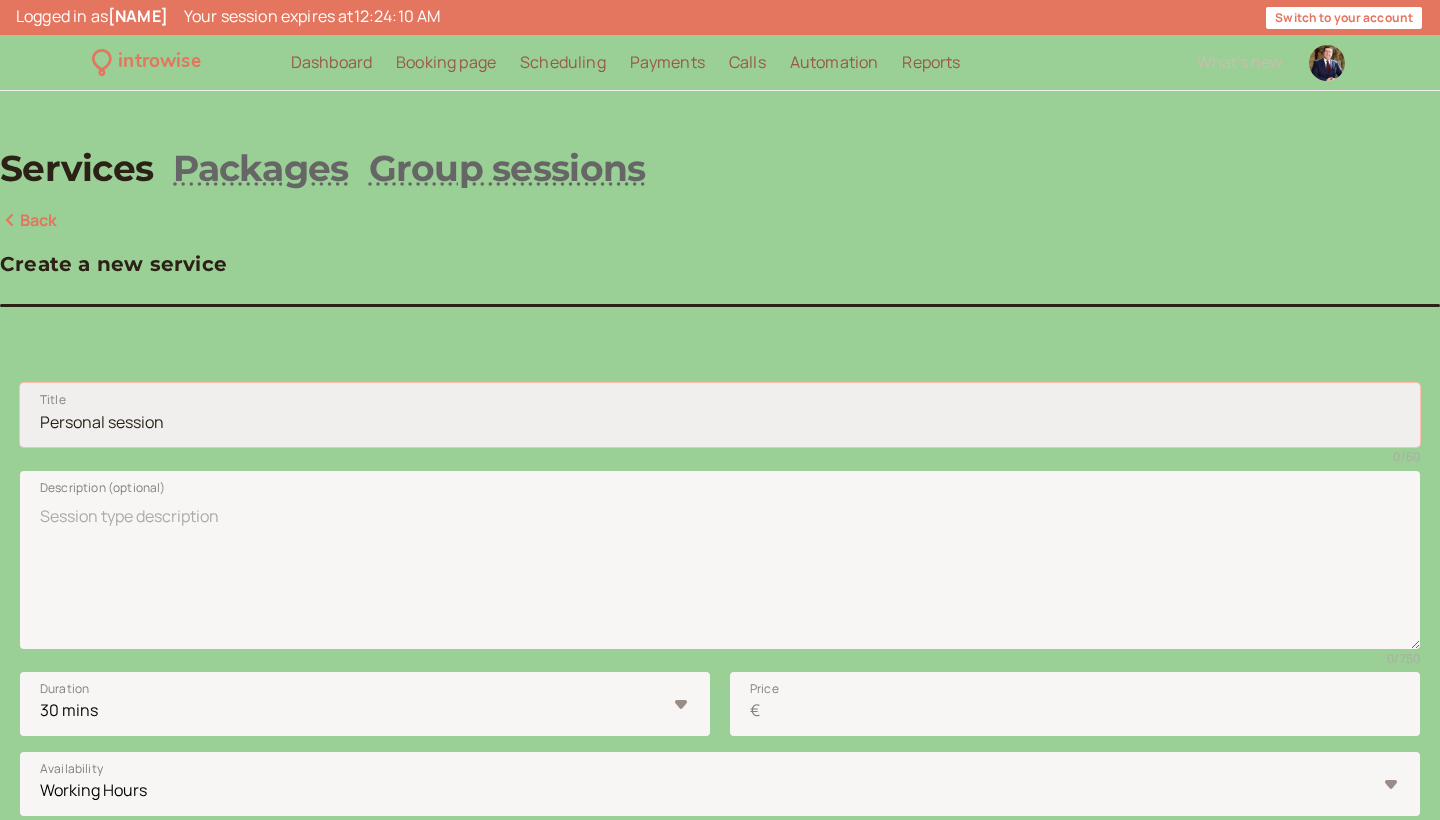 click on "Title" at bounding box center (720, 415) 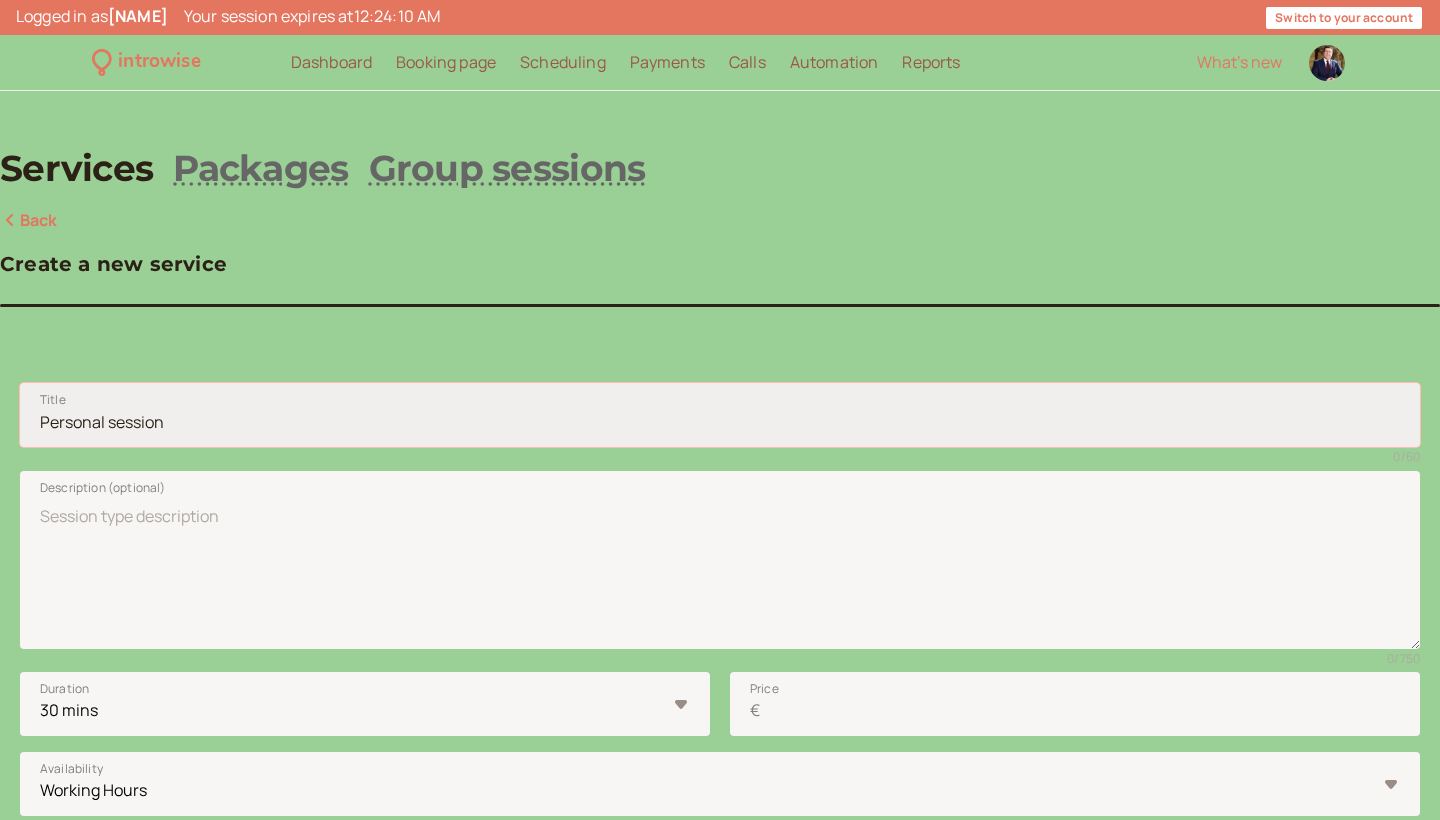 paste on "45-min Mentoring Session - Virtual" 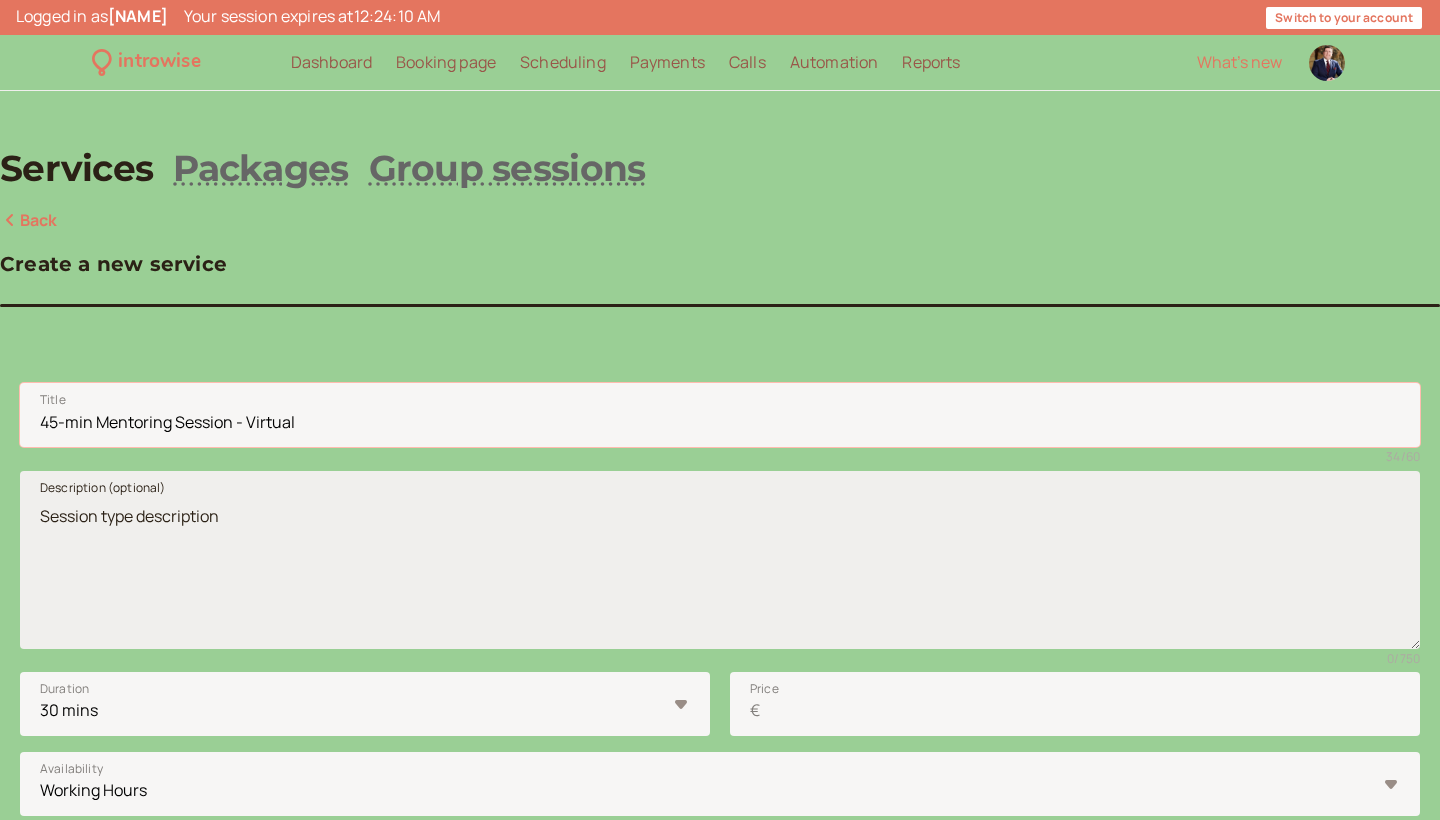 type on "45-min Mentoring Session - Virtual" 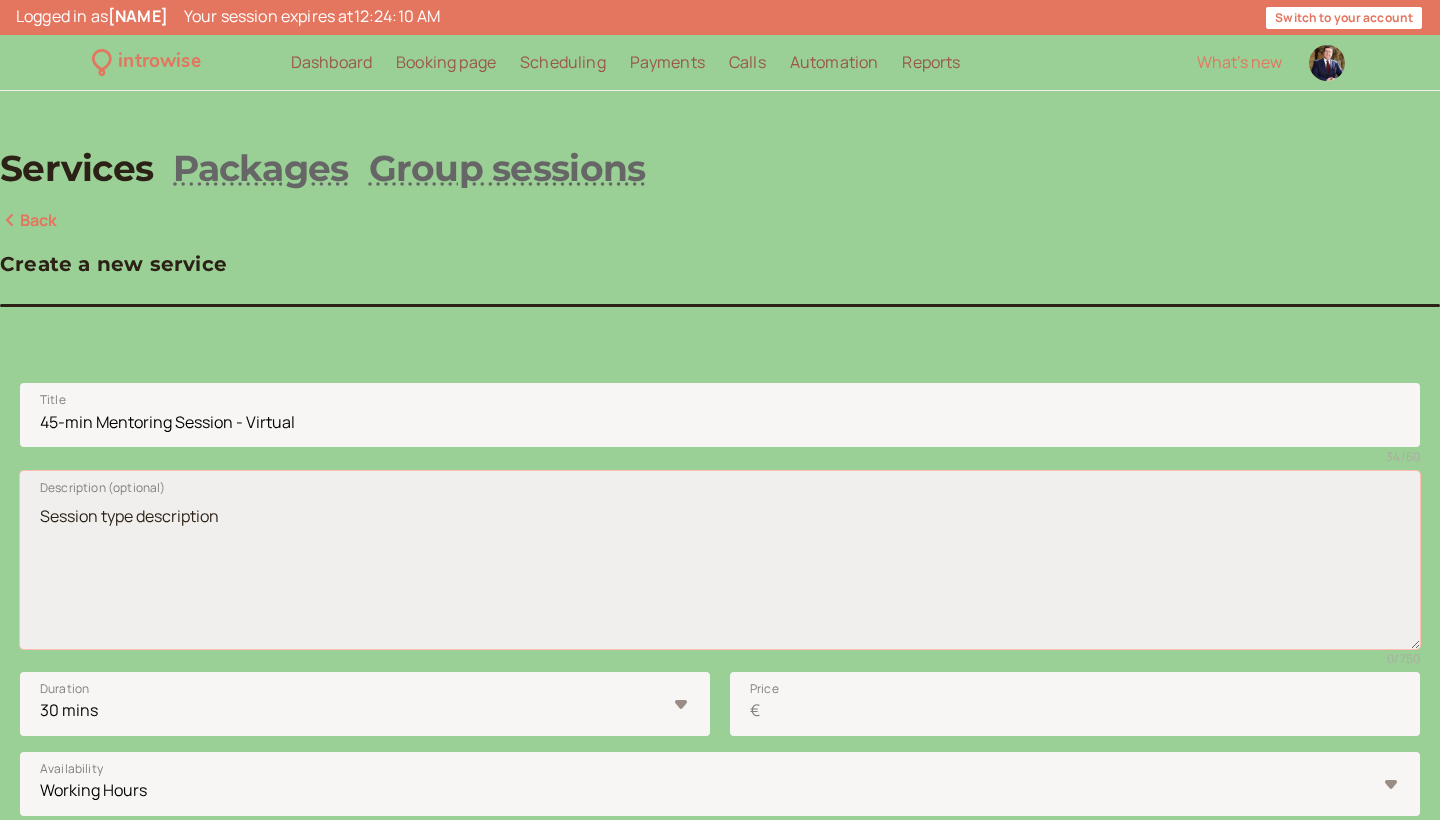 click on "Description (optional)" at bounding box center [720, 560] 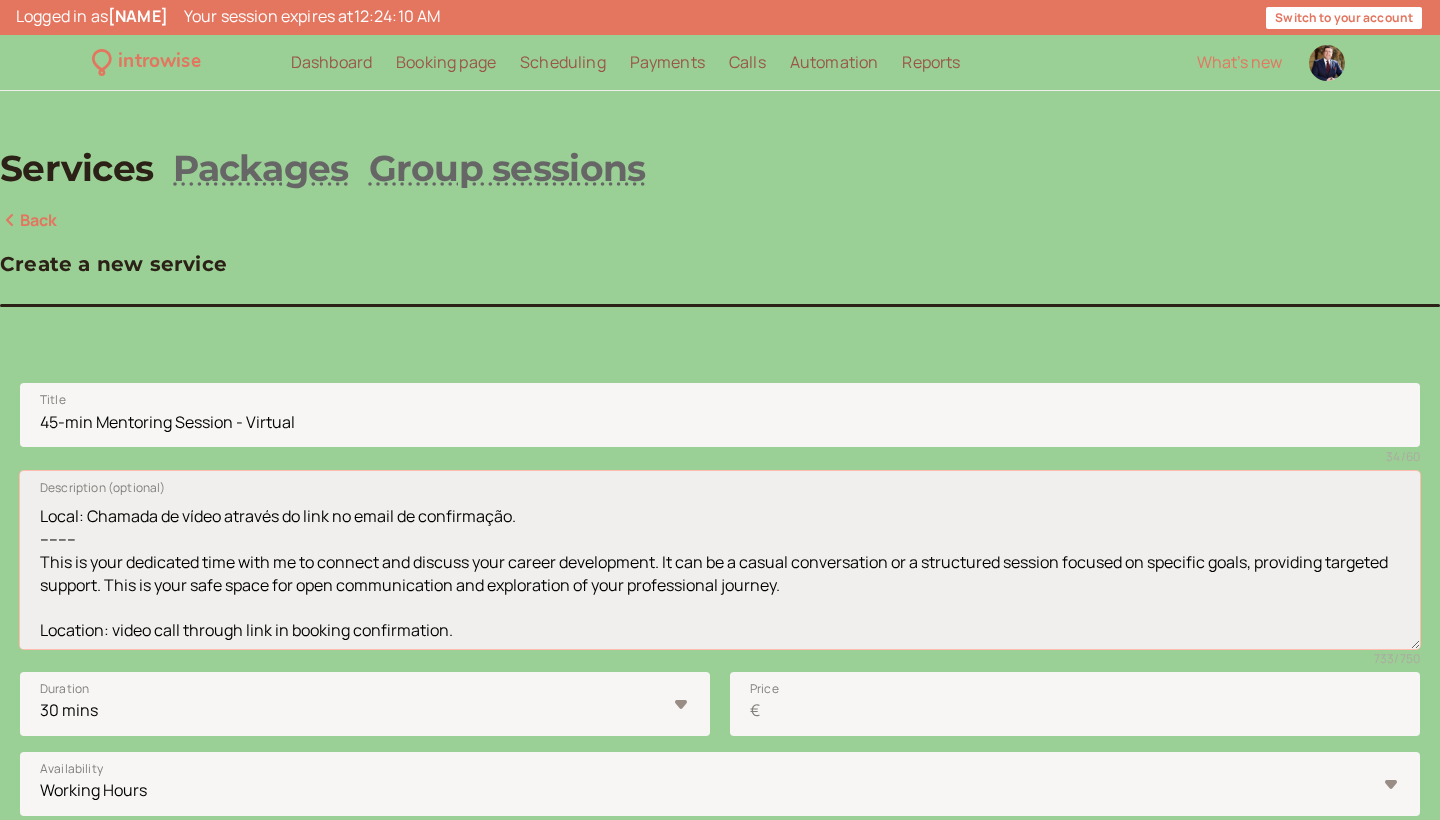 scroll, scrollTop: 193, scrollLeft: 0, axis: vertical 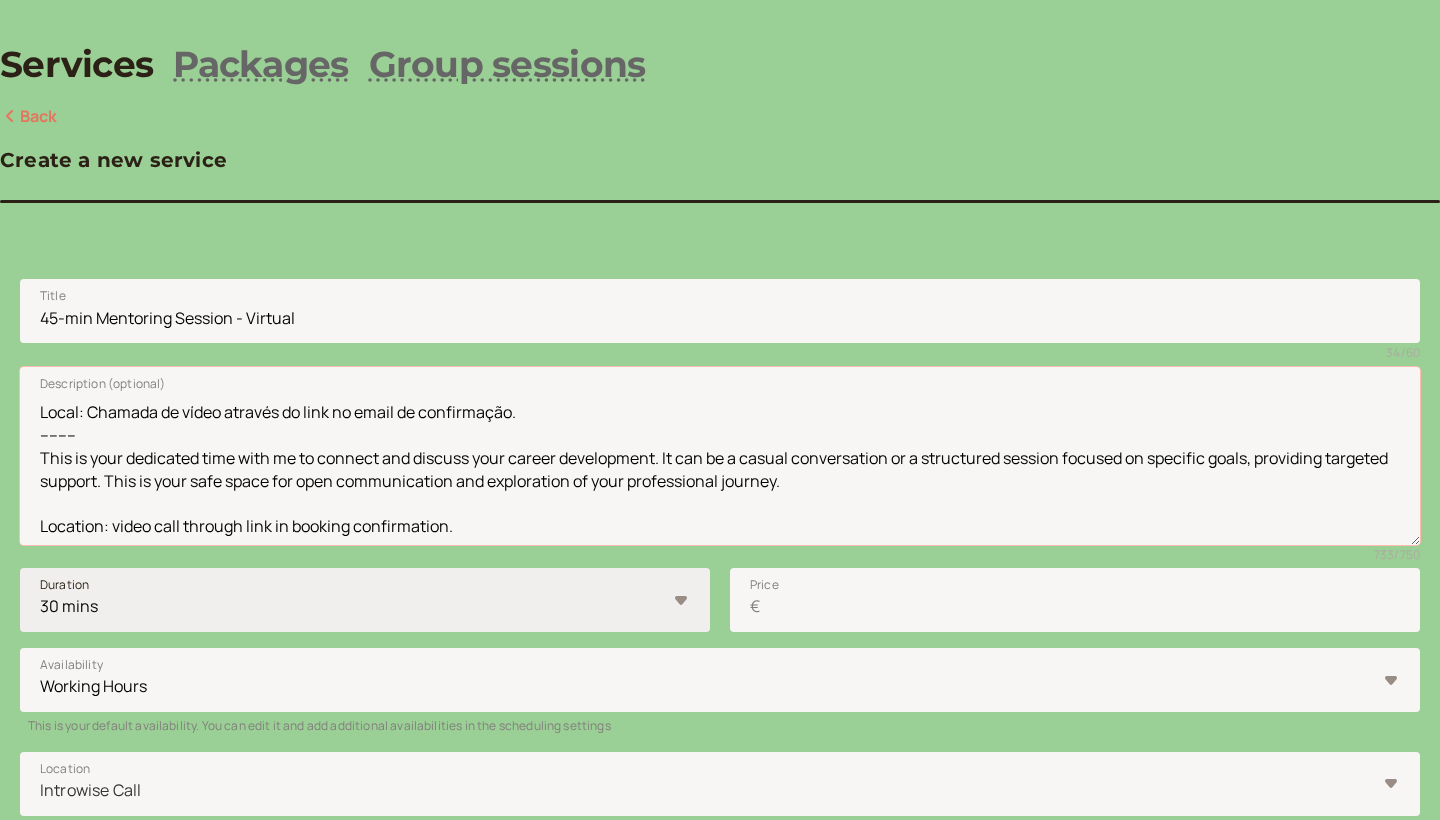type on "(Sessão de mentoring de 45min. - Virtual)
Momento dedicado para conexão e discussão do seu desenvolvimento profissional, seja através de uma conversa casual ou de uma sessão estruturada focada em objetivos específicos. Este é um espaço seguro para comunicação aberta e exploração do seu percurso profissional.
Local: Chamada de vídeo através do link no email de confirmação.
--------
This is your dedicated time with me to connect and discuss your career development. It can be a casual conversation or a structured session focused on specific goals, providing targeted support. This is your safe space for open communication and exploration of your professional journey.
Location: video call through link in booking confirmation." 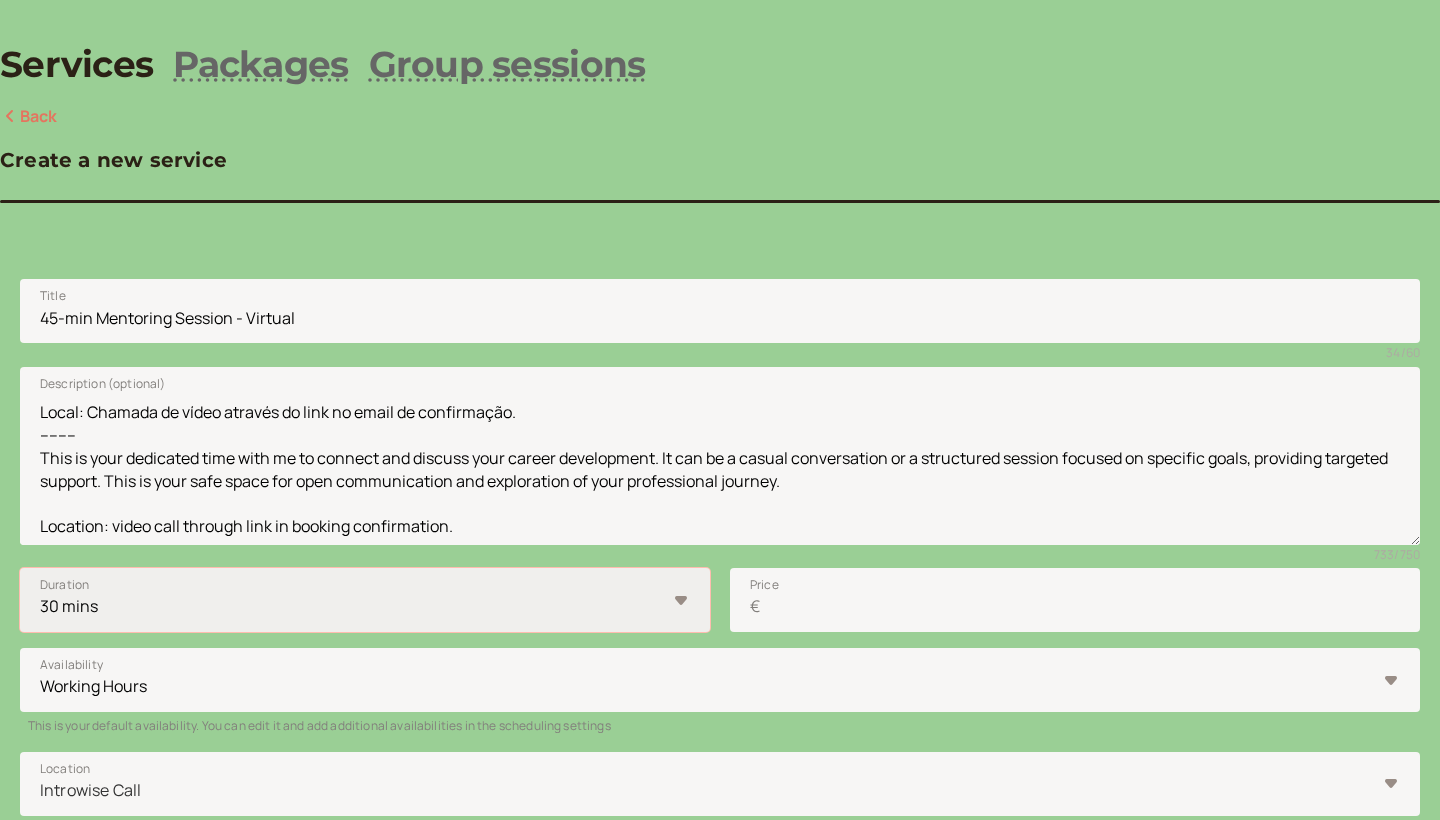 select on "45" 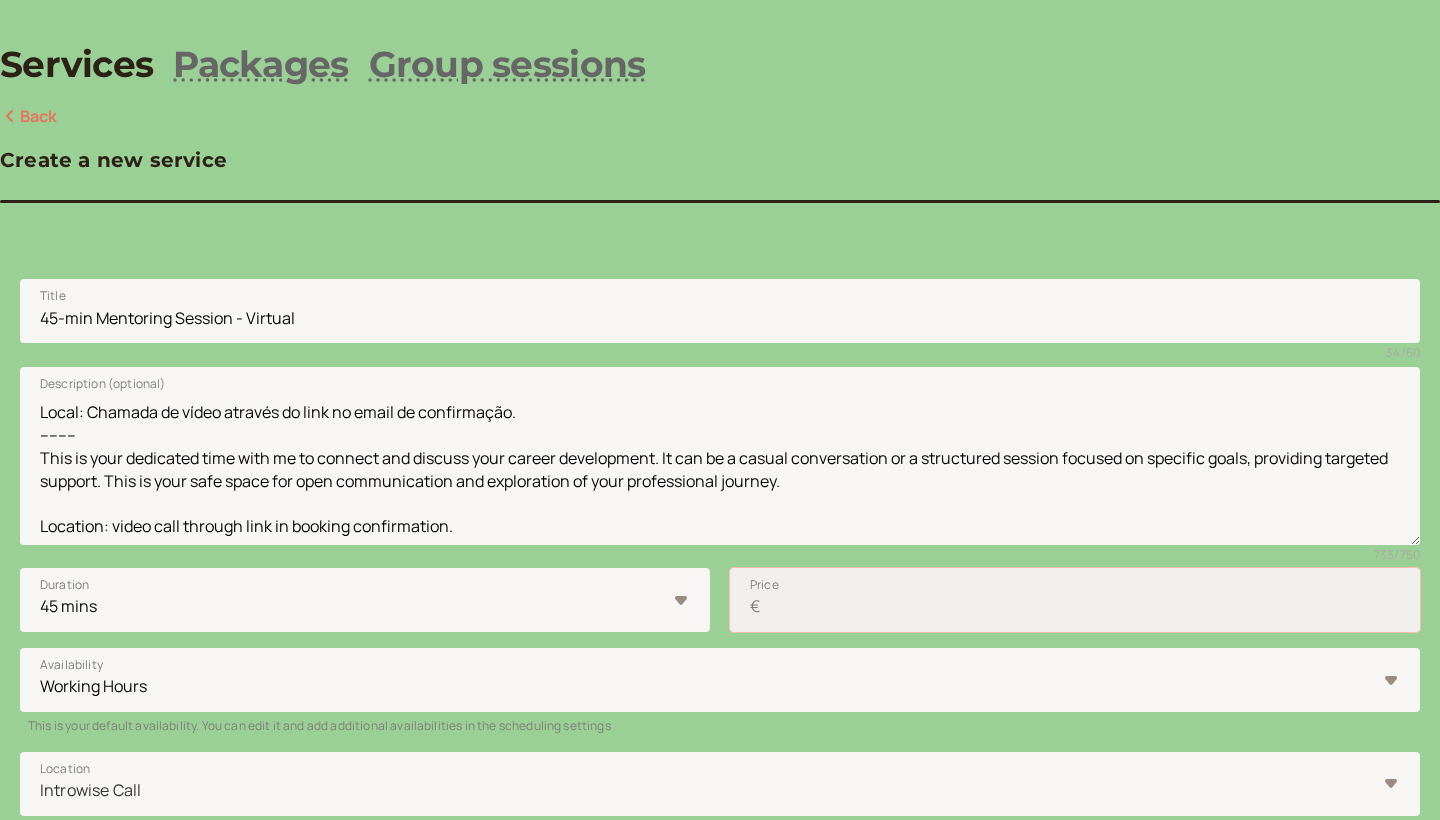 click on "Price €" at bounding box center [1075, 600] 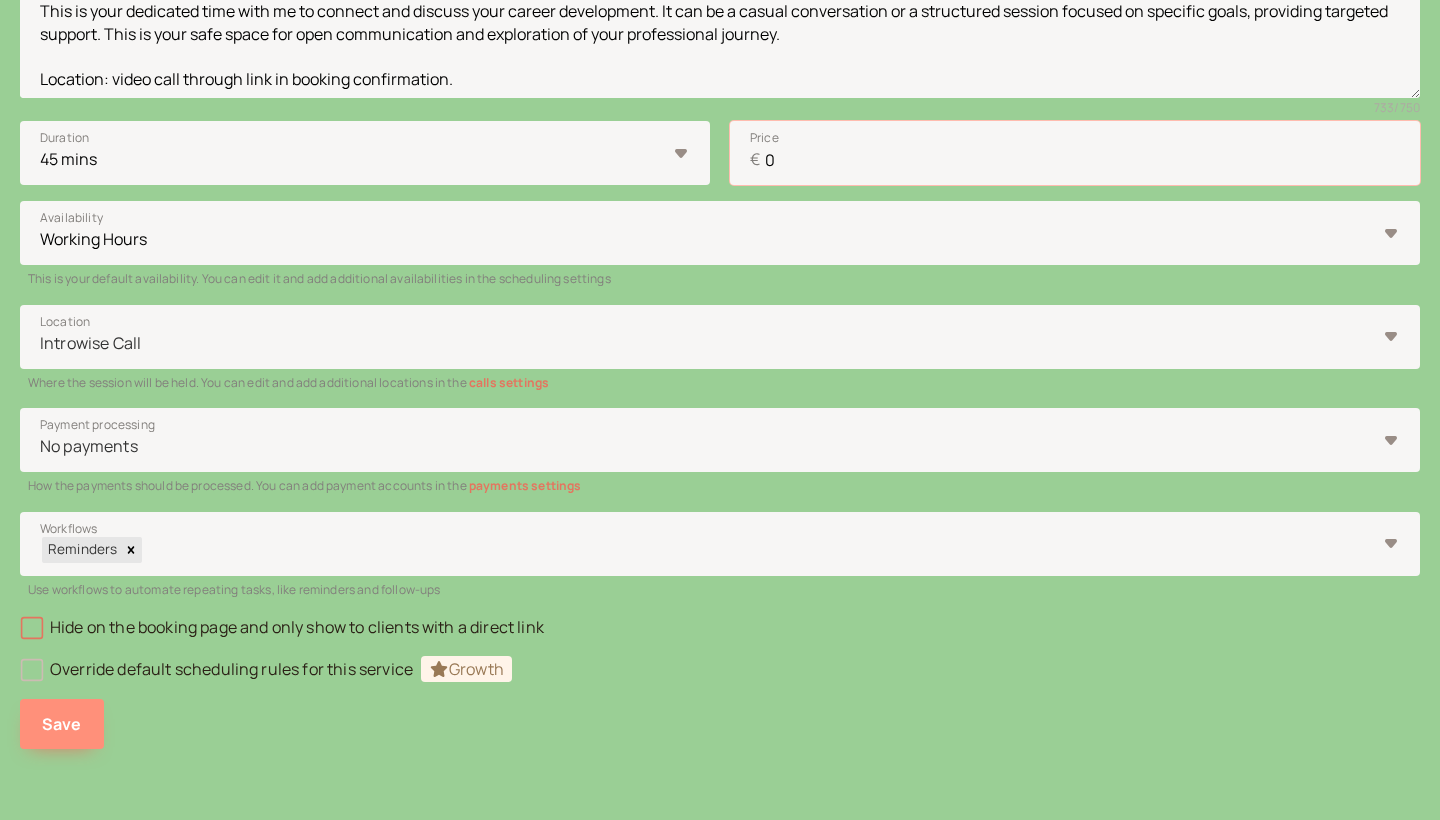 type on "0" 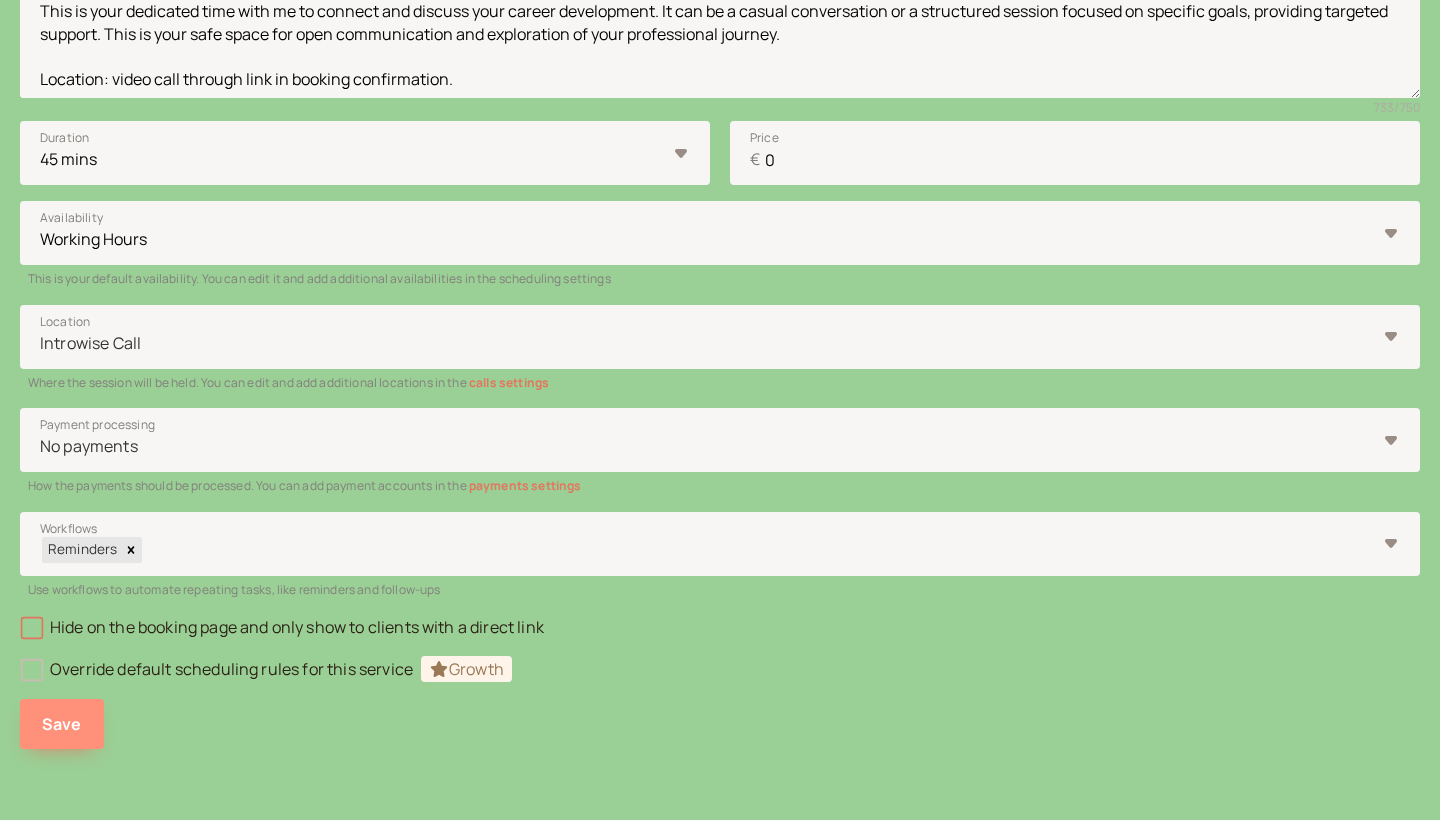click on "Save" at bounding box center [62, 724] 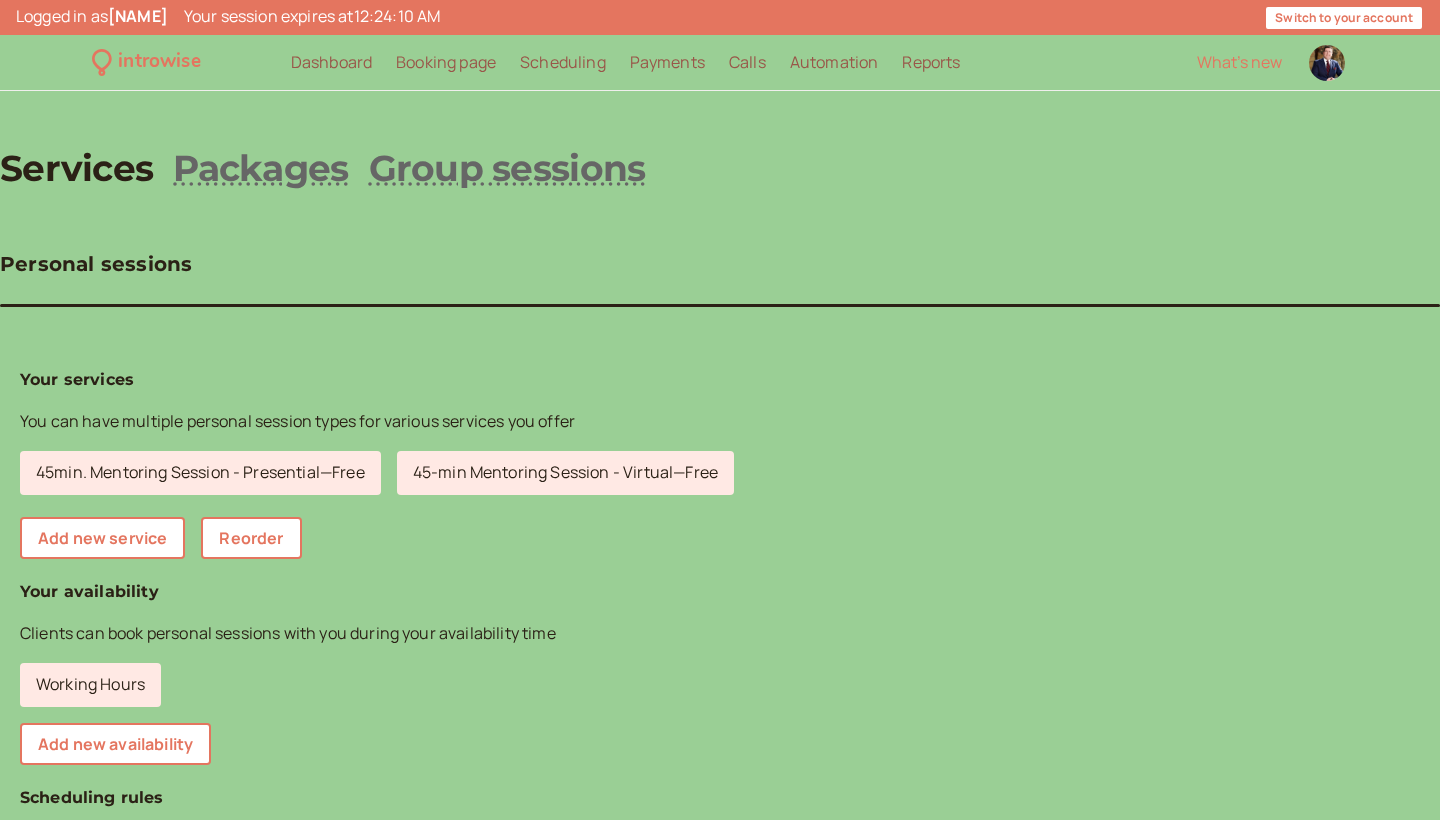 scroll, scrollTop: 0, scrollLeft: 0, axis: both 